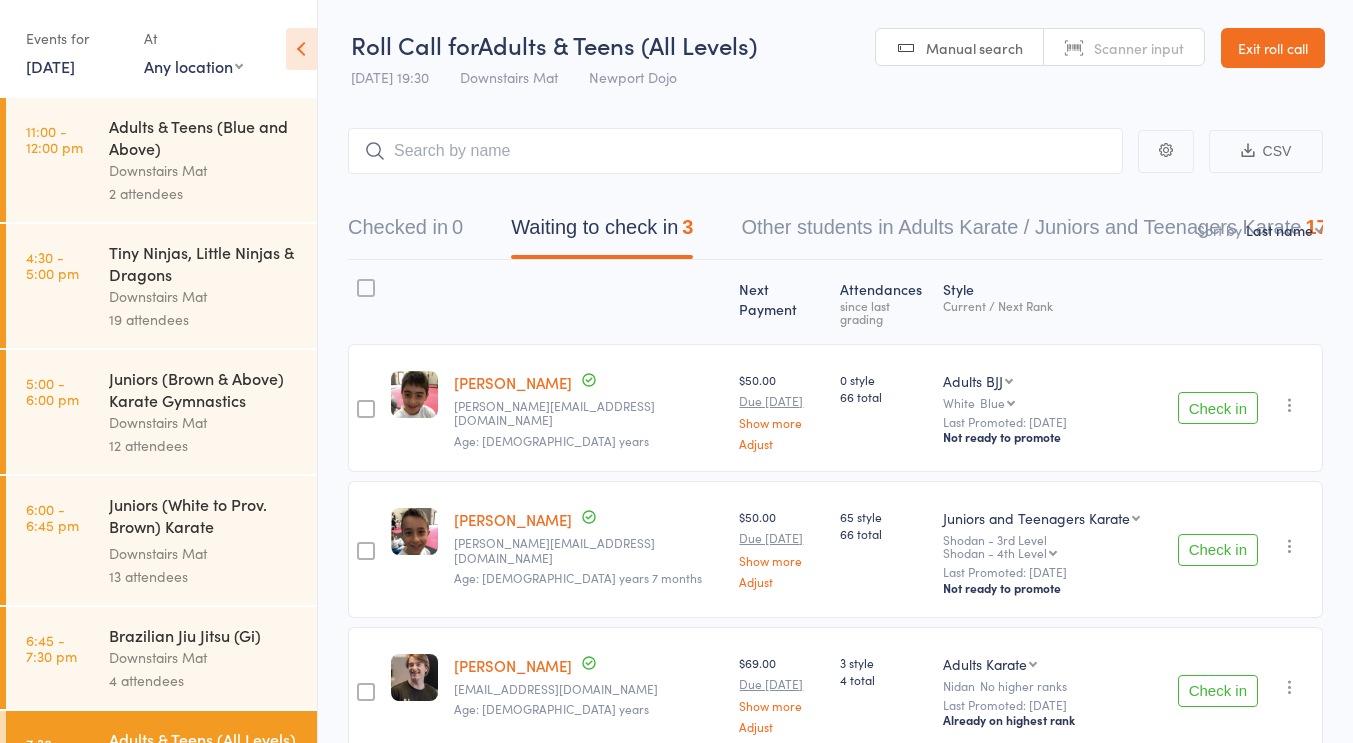 scroll, scrollTop: 79, scrollLeft: 0, axis: vertical 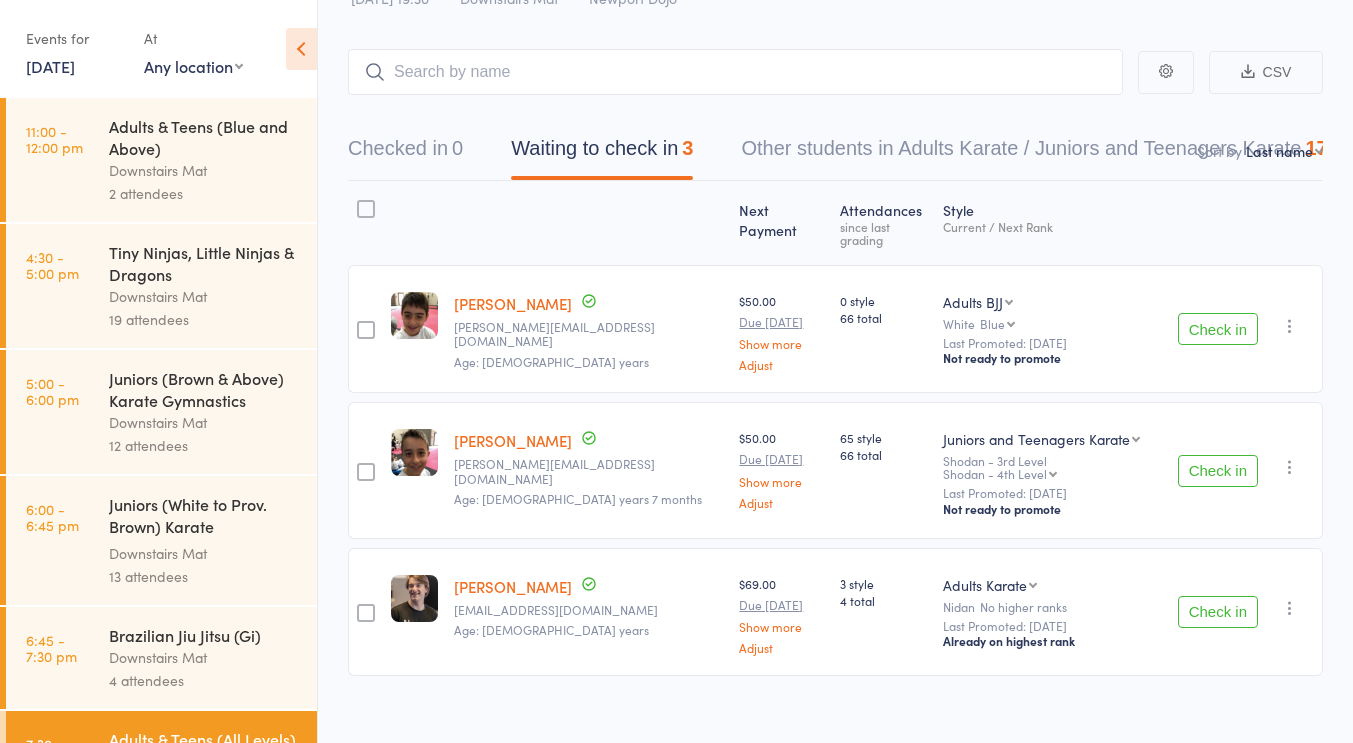 click on "10 Jul, 2025" at bounding box center (50, 66) 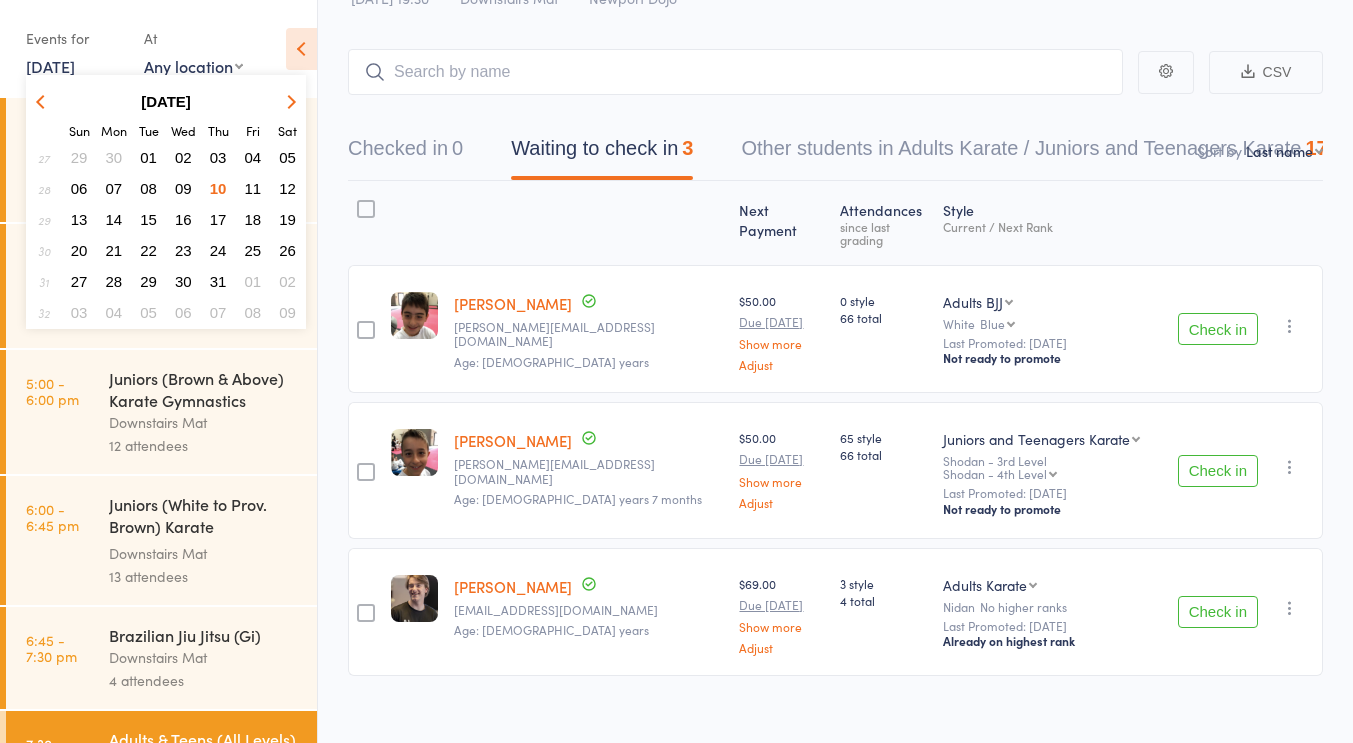 click on "Checked in  0 Waiting to check in  3 Other students in Adults Karate / Juniors and Teenagers Karate  1715" at bounding box center (835, 138) 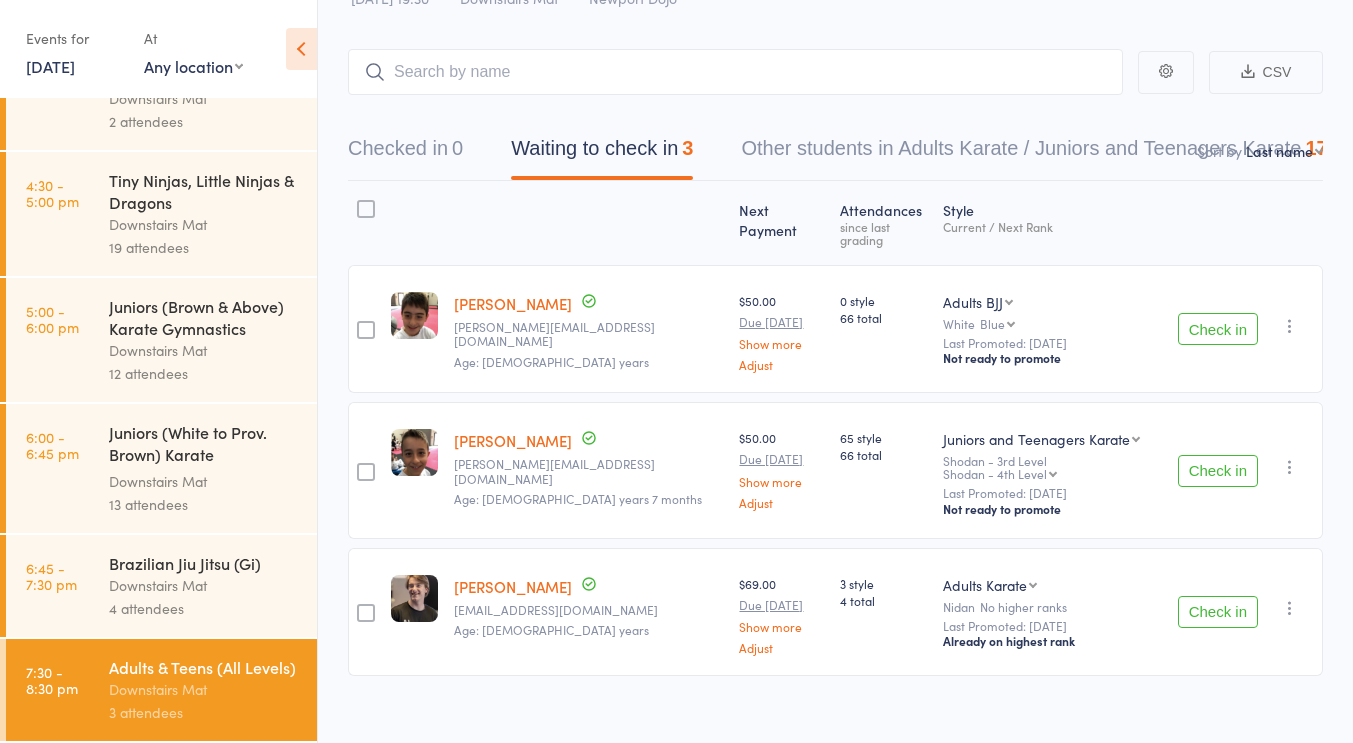 scroll, scrollTop: 0, scrollLeft: 0, axis: both 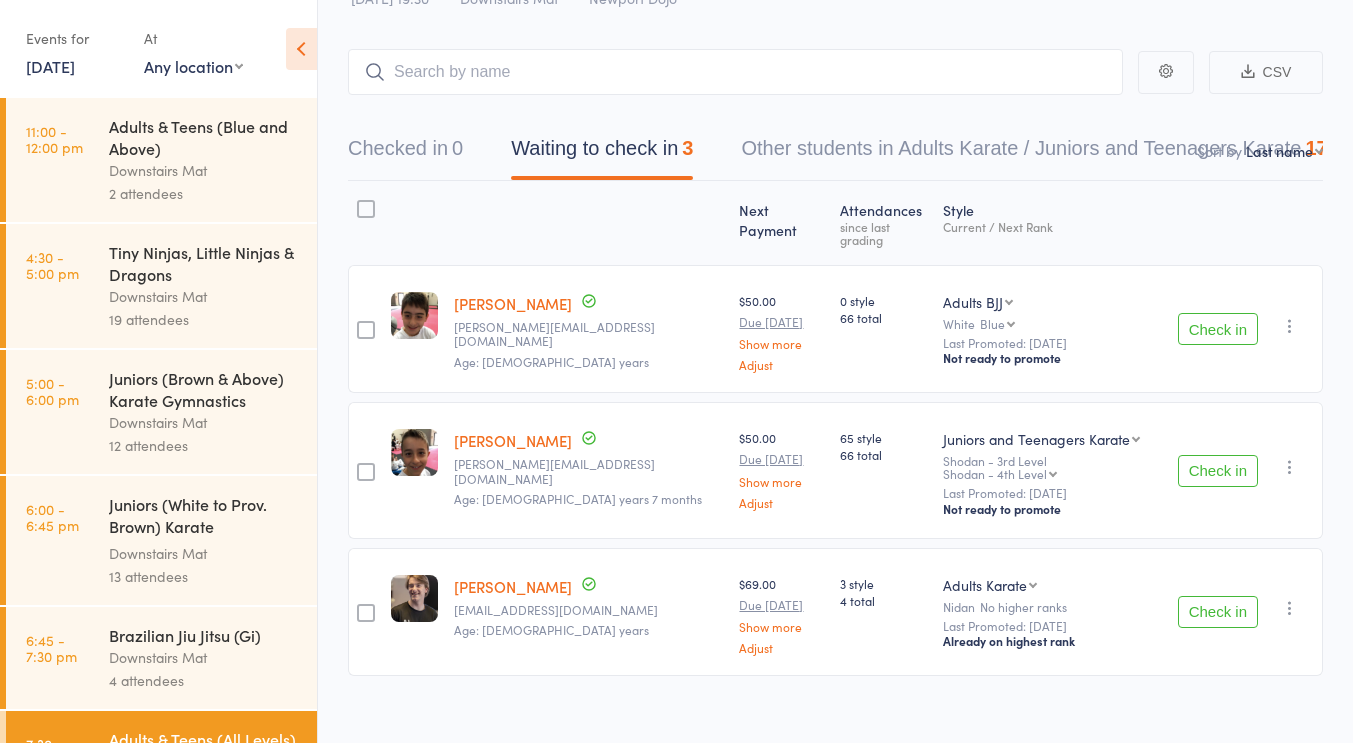 click on "2 attendees" at bounding box center (204, 193) 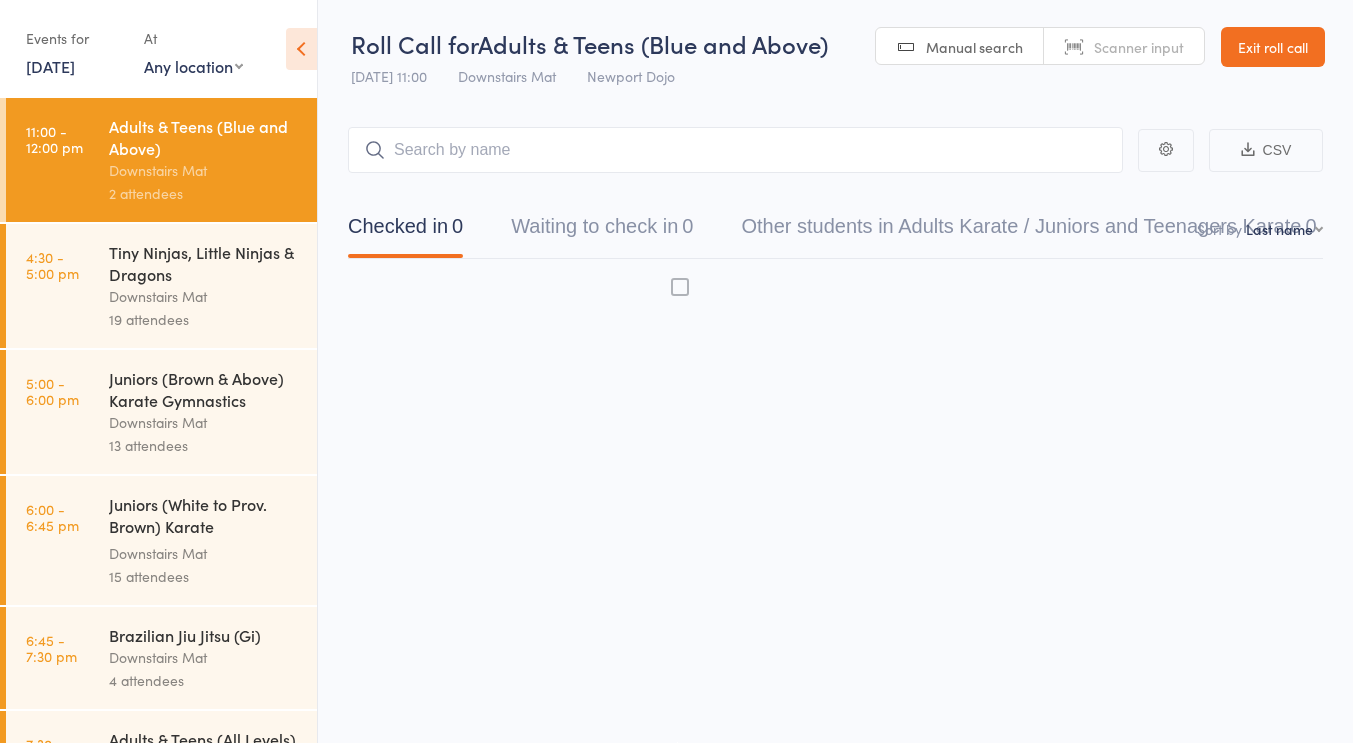 scroll, scrollTop: 1, scrollLeft: 0, axis: vertical 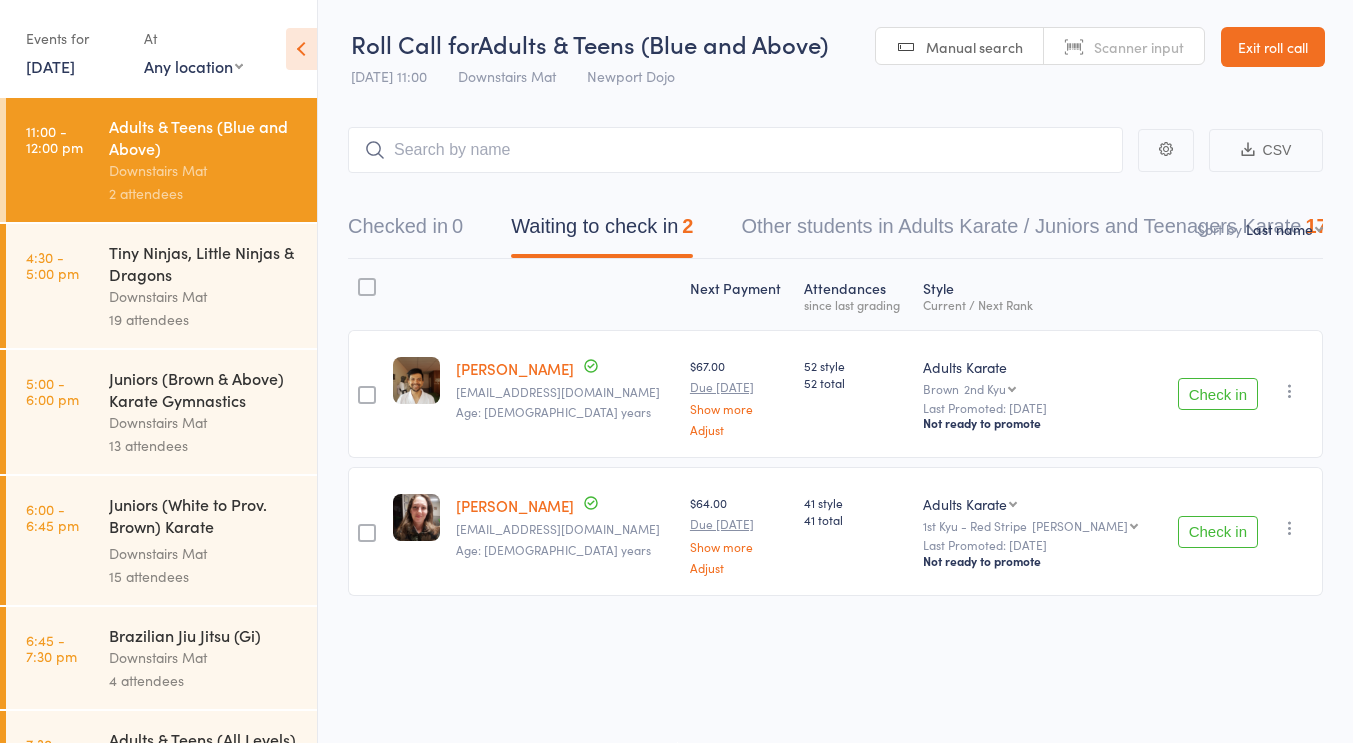 click at bounding box center (367, 287) 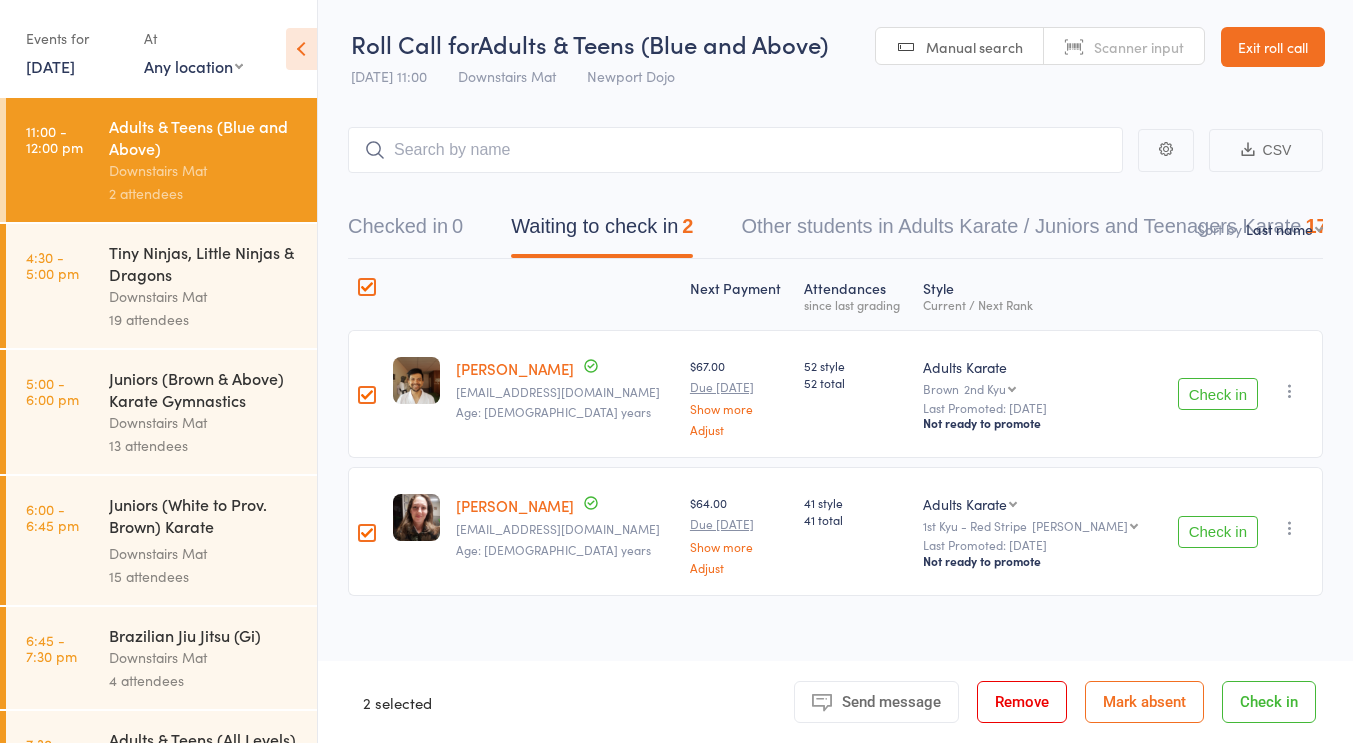 click on "Check in" at bounding box center (1269, 702) 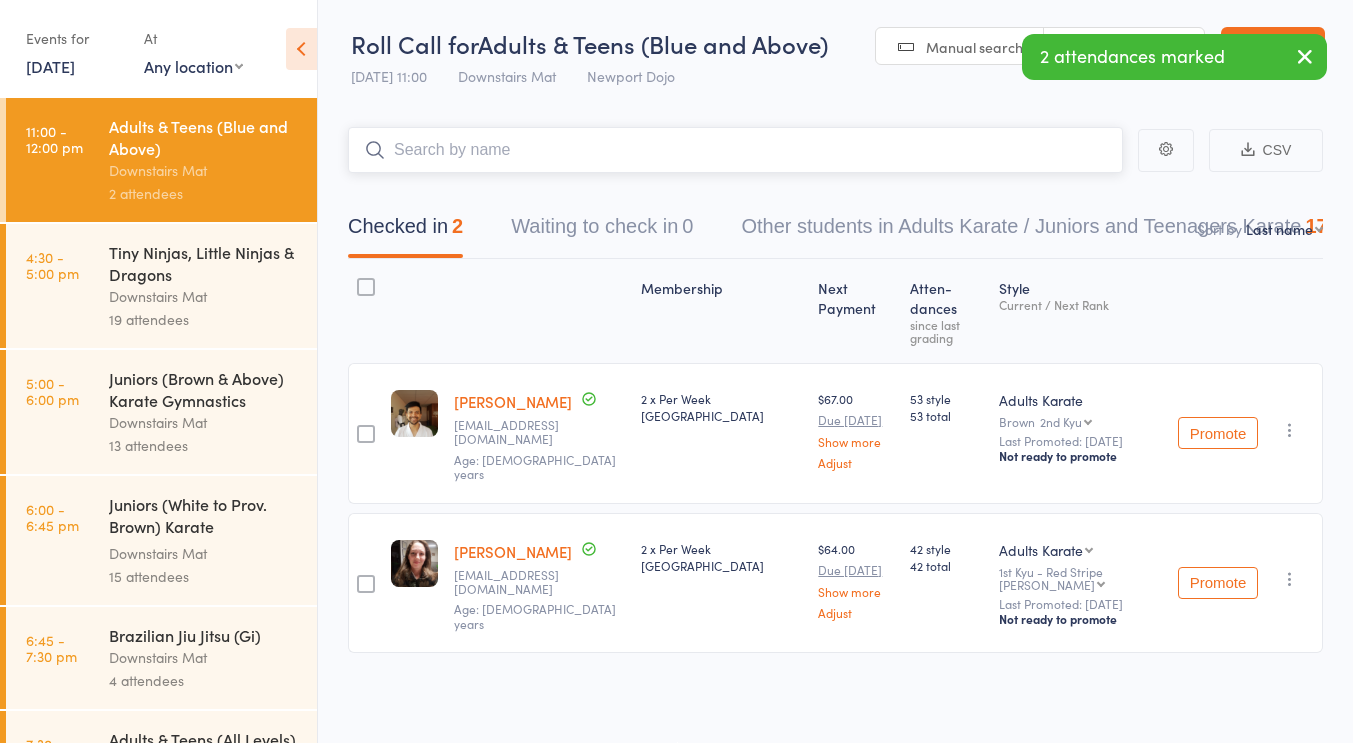 click at bounding box center [735, 150] 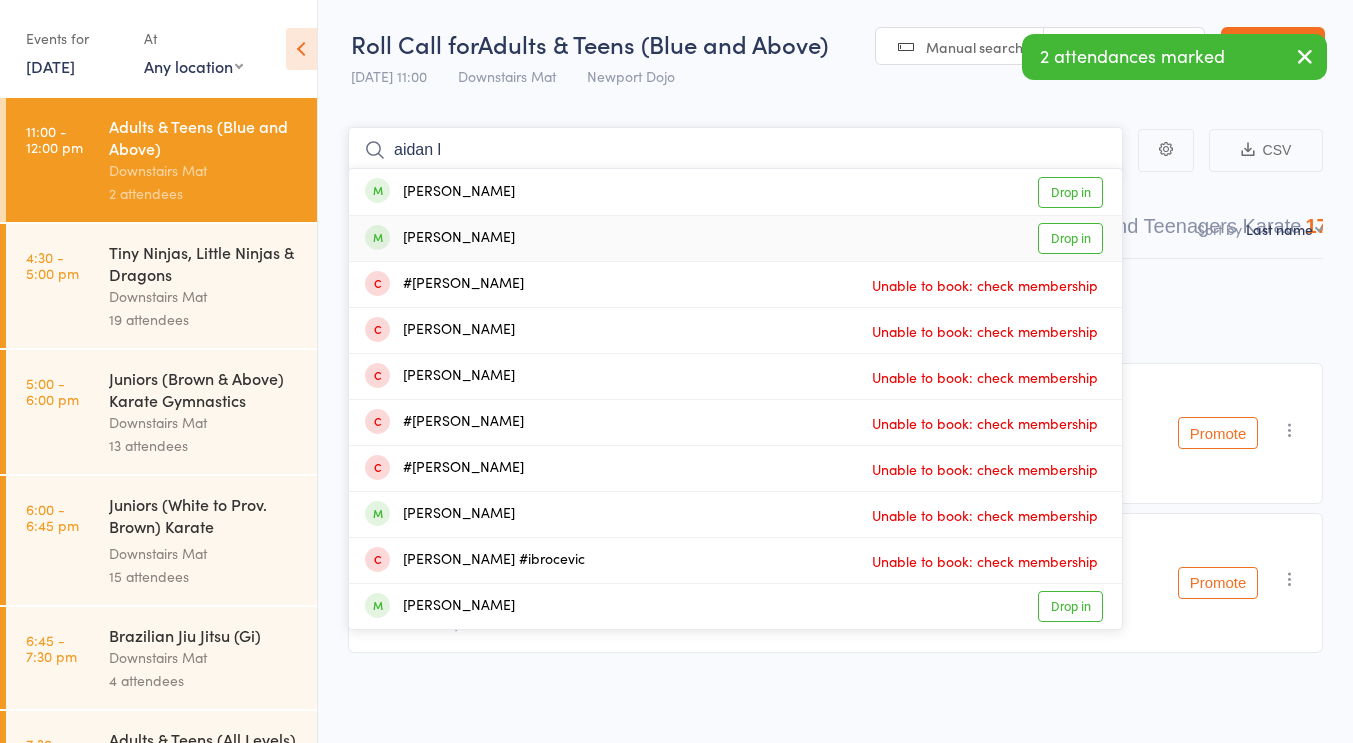 type on "aidan l" 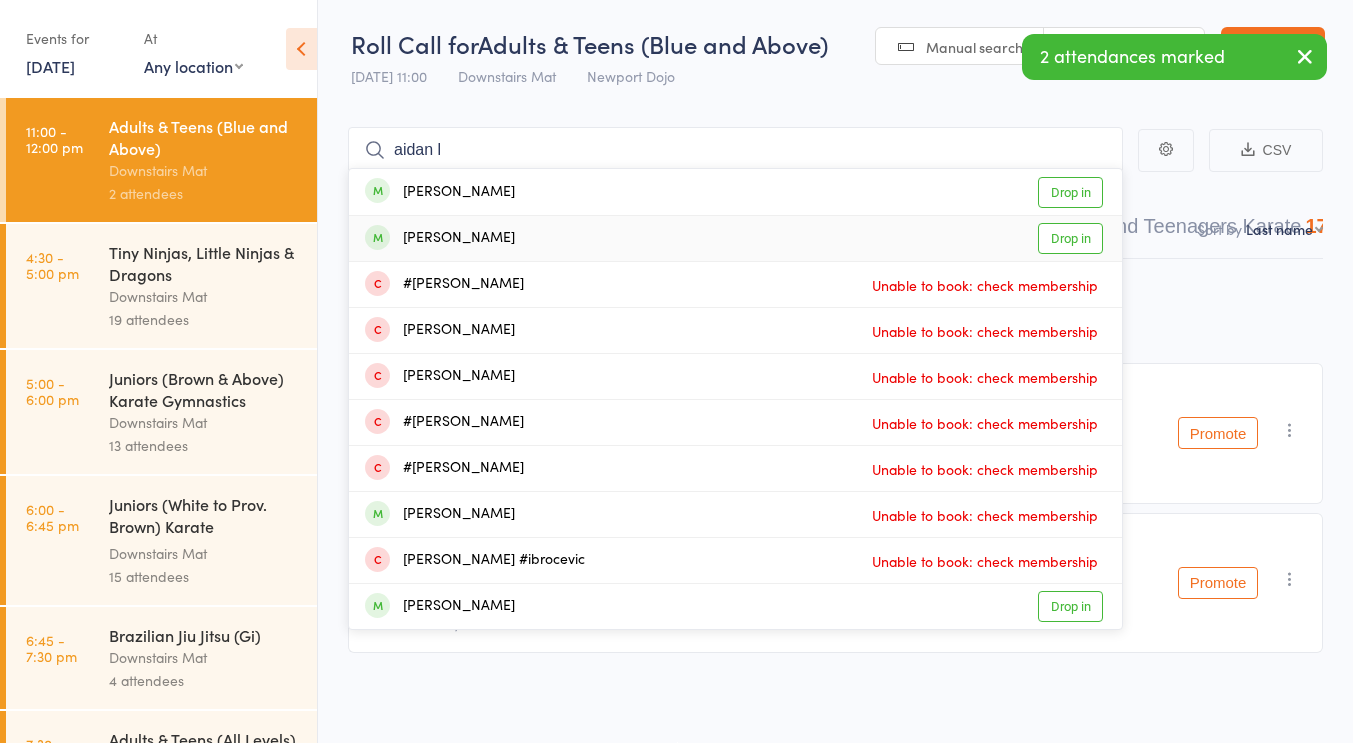 click on "Drop in" at bounding box center (1070, 238) 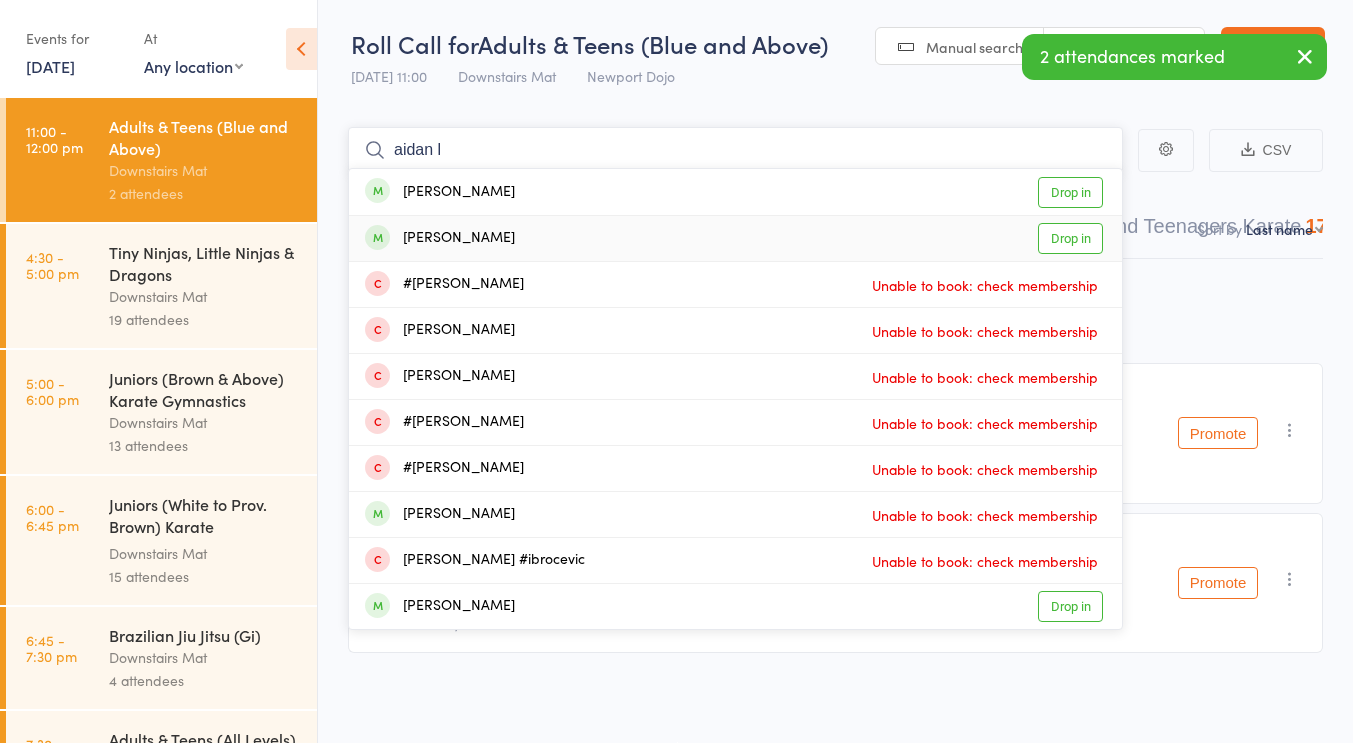 type 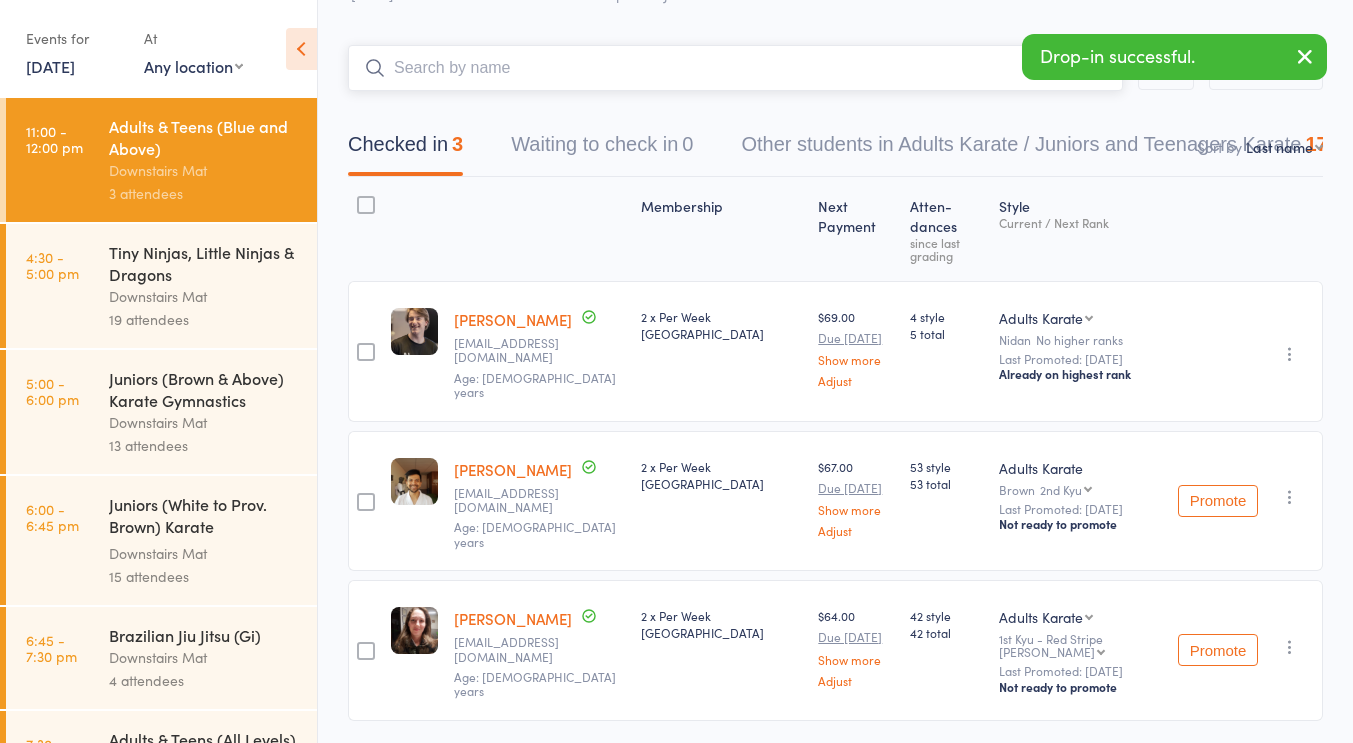 scroll, scrollTop: 87, scrollLeft: 0, axis: vertical 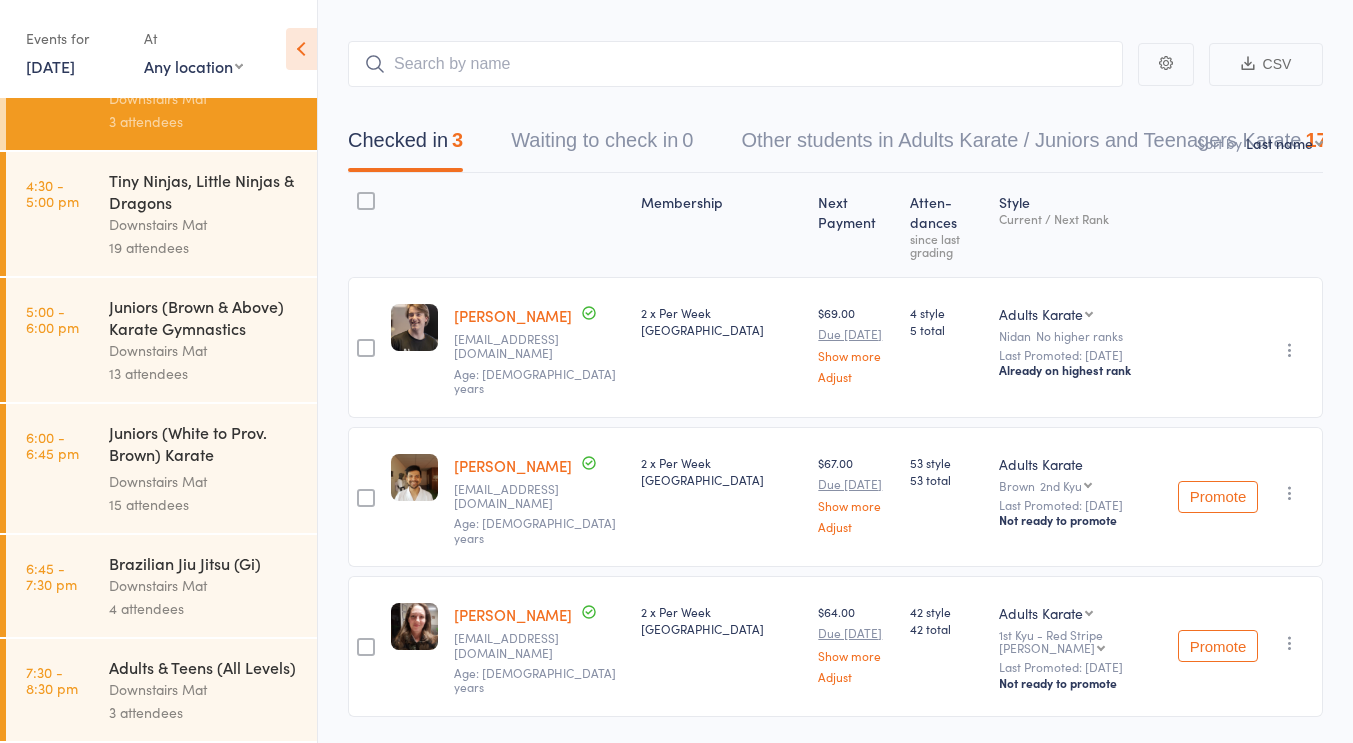 click on "Tiny Ninjas, Little Ninjas & Dragons" at bounding box center (204, 191) 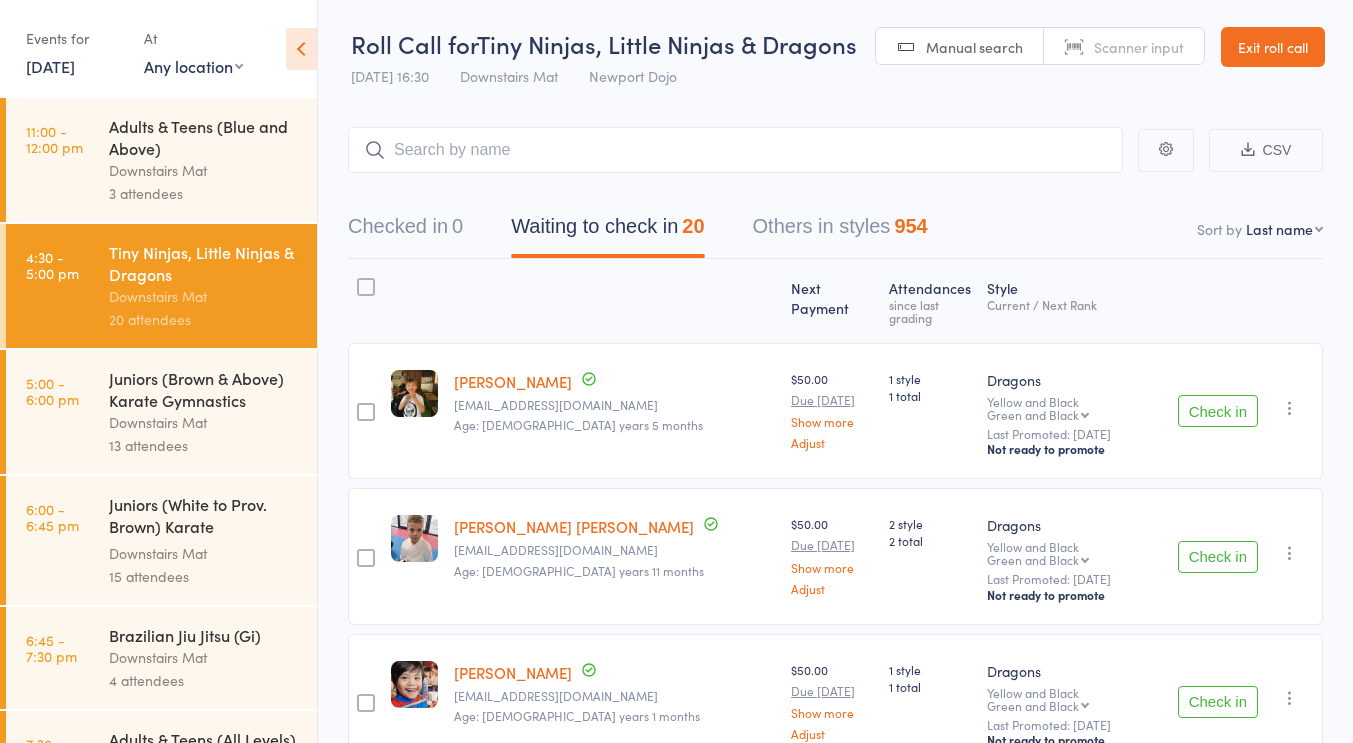 click on "Gianluca Auciello    lisaauciello@gmail.com Age: 6 years 5 months" at bounding box center [614, 411] 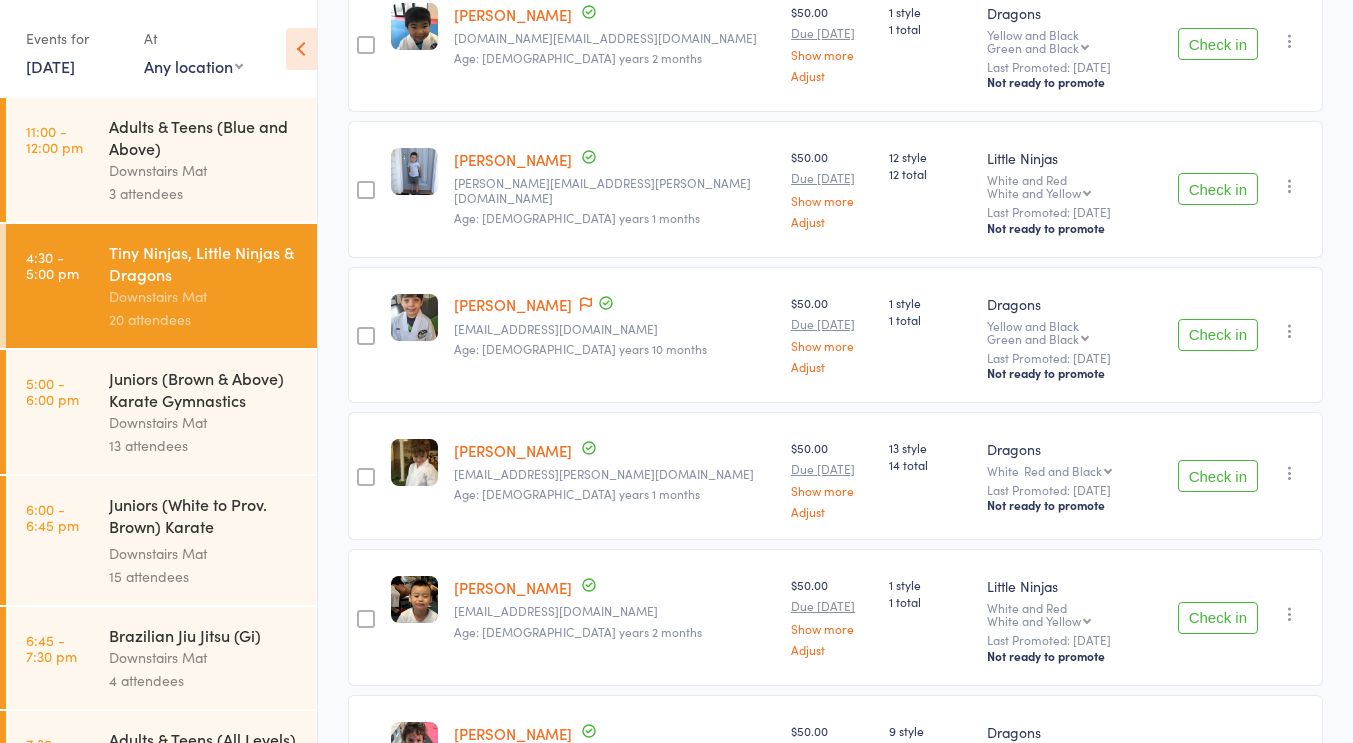 scroll, scrollTop: 2418, scrollLeft: 0, axis: vertical 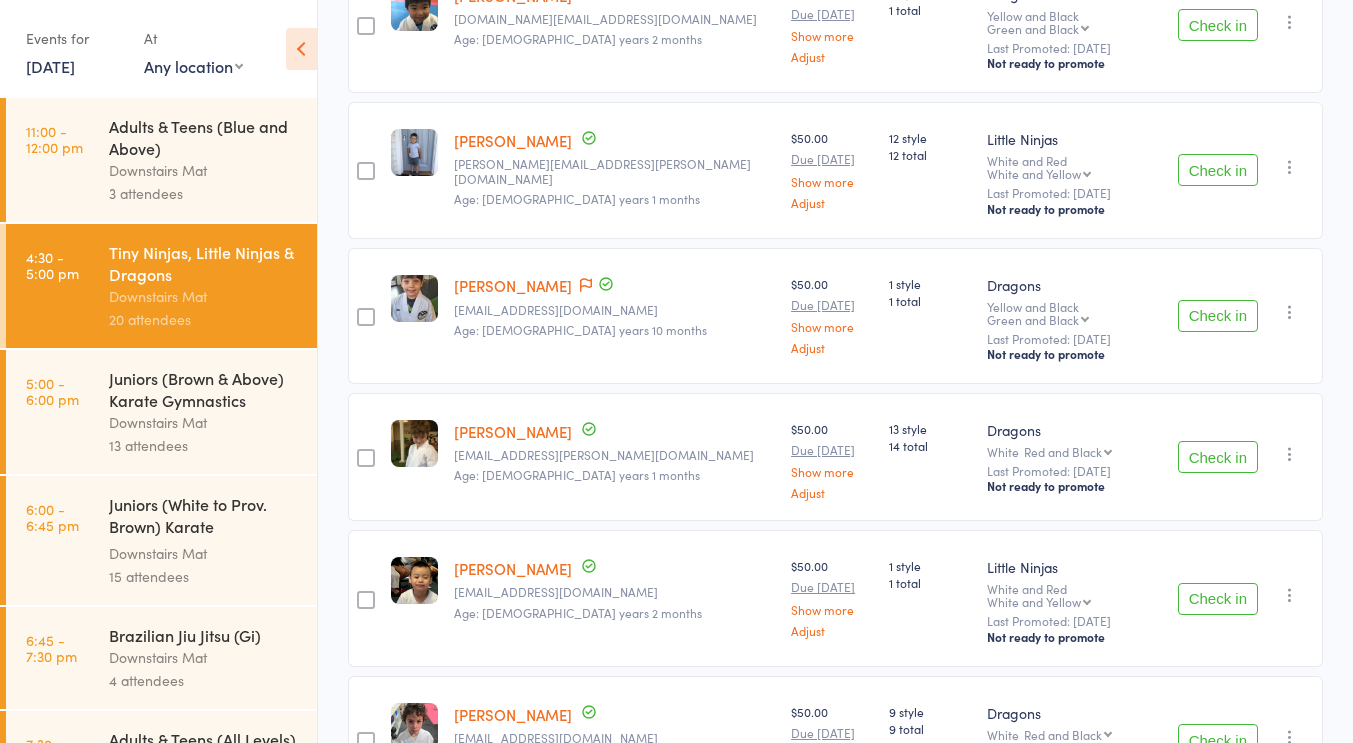 click on "Next Payment Atten­dances since last grading Style Current / Next Rank edit Gianluca Auciello    lisaauciello@gmail.com Age: 6 years 5 months $50.00 Due Jul 14  Show more Adjust 1 style 1 total Dragons Yellow and Black  Green and Black  Green and Black Blue and Black Purple and Black Orange and Black Brown and Black Last Promoted: Jun 28, 2025 Not ready to promote Check in Check in Promote Send message Add Note Add Task Add Flag Remove Mark absent
edit Hudson Barwise    lainee.barwise@education.vic.gov.au Age: 6 years 11 months $50.00 Due Jul 14  Show more Adjust 2 style 2 total Dragons Yellow and Black  Green and Black  Green and Black Blue and Black Purple and Black Orange and Black Brown and Black Last Promoted: Jun 27, 2025 Not ready to promote Check in Check in Promote Send message Add Note Add Task Add Flag Remove Mark absent
edit Leon Cabritit    mjcabritit@gmail.com Age: 7 years 1 months $50.00 Due Jul 21  Show more Adjust 1 style 1 total Dragons Yellow and Black  Green and Black  Blue and Black" at bounding box center [835, -673] 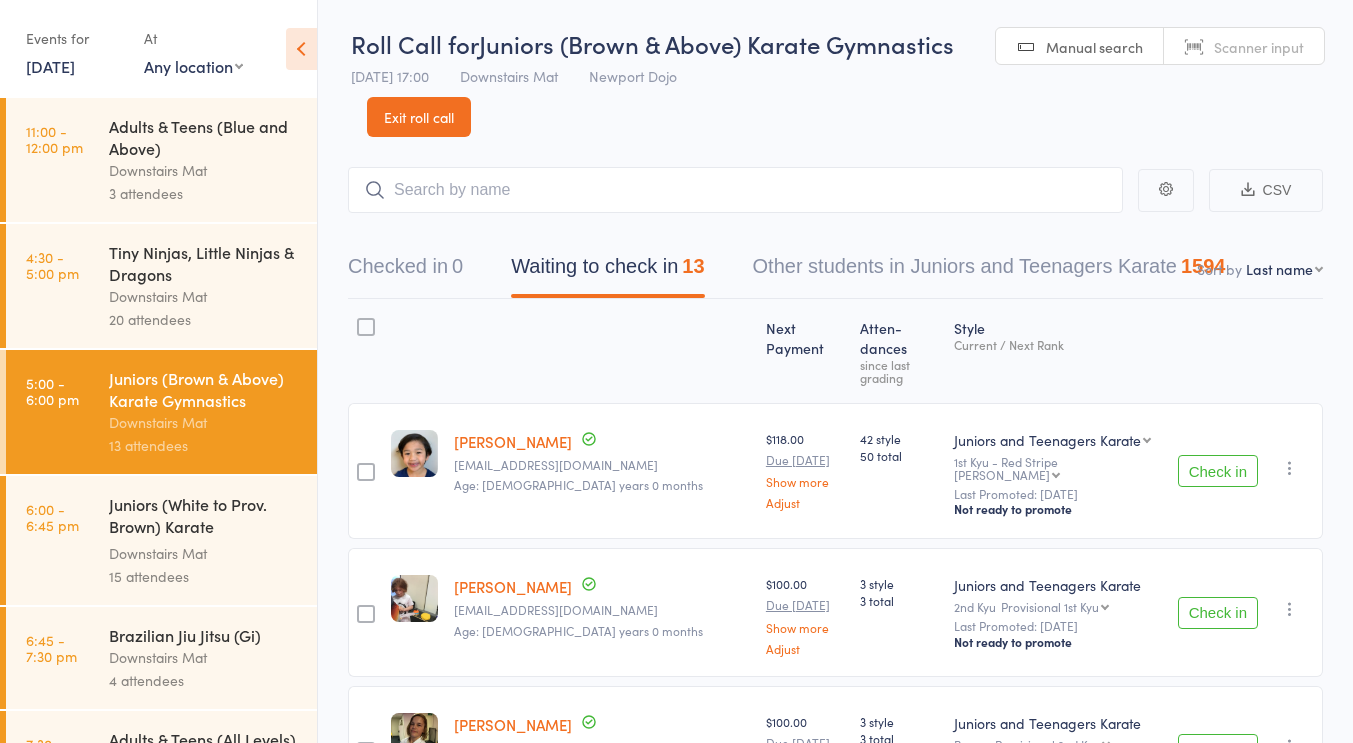 click on "Jayden Jia Yinn Chong    jjsooyin@yahoo.com Age: 12 years 0 months" at bounding box center (602, 471) 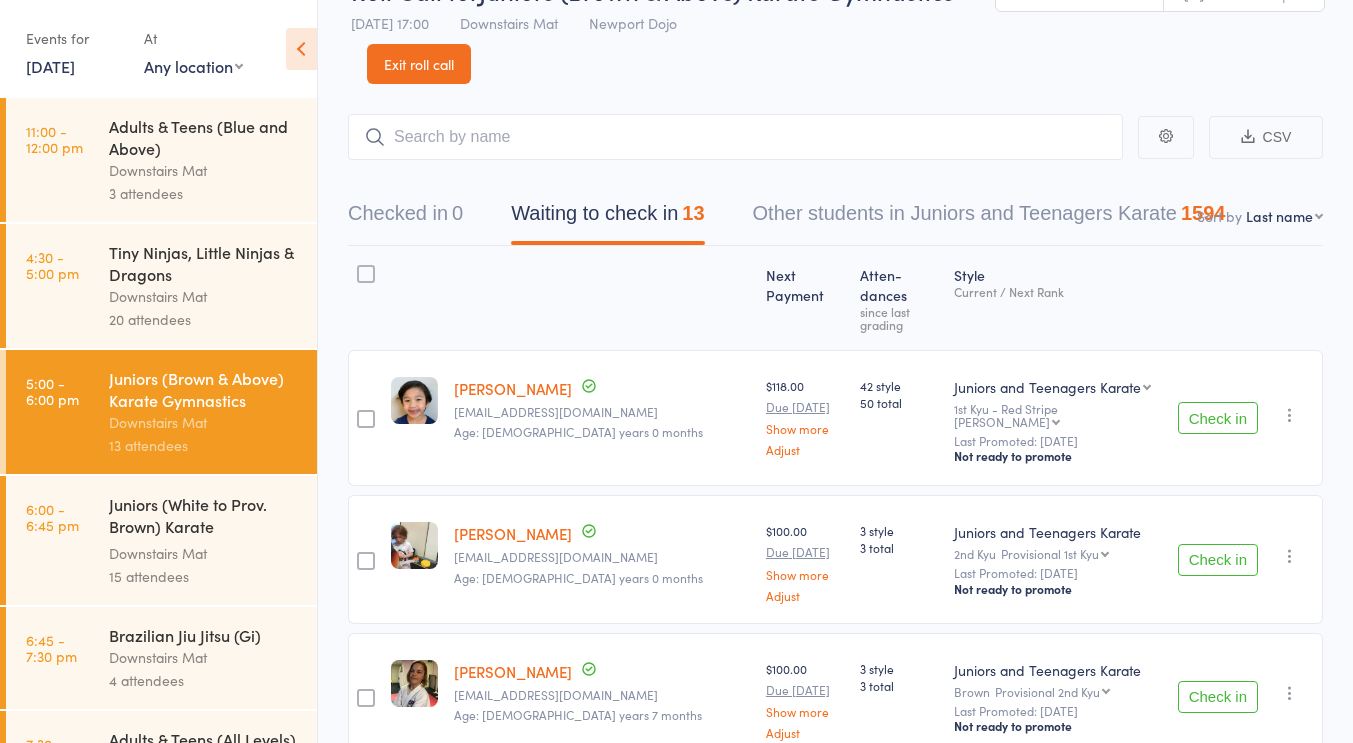 scroll, scrollTop: 0, scrollLeft: 0, axis: both 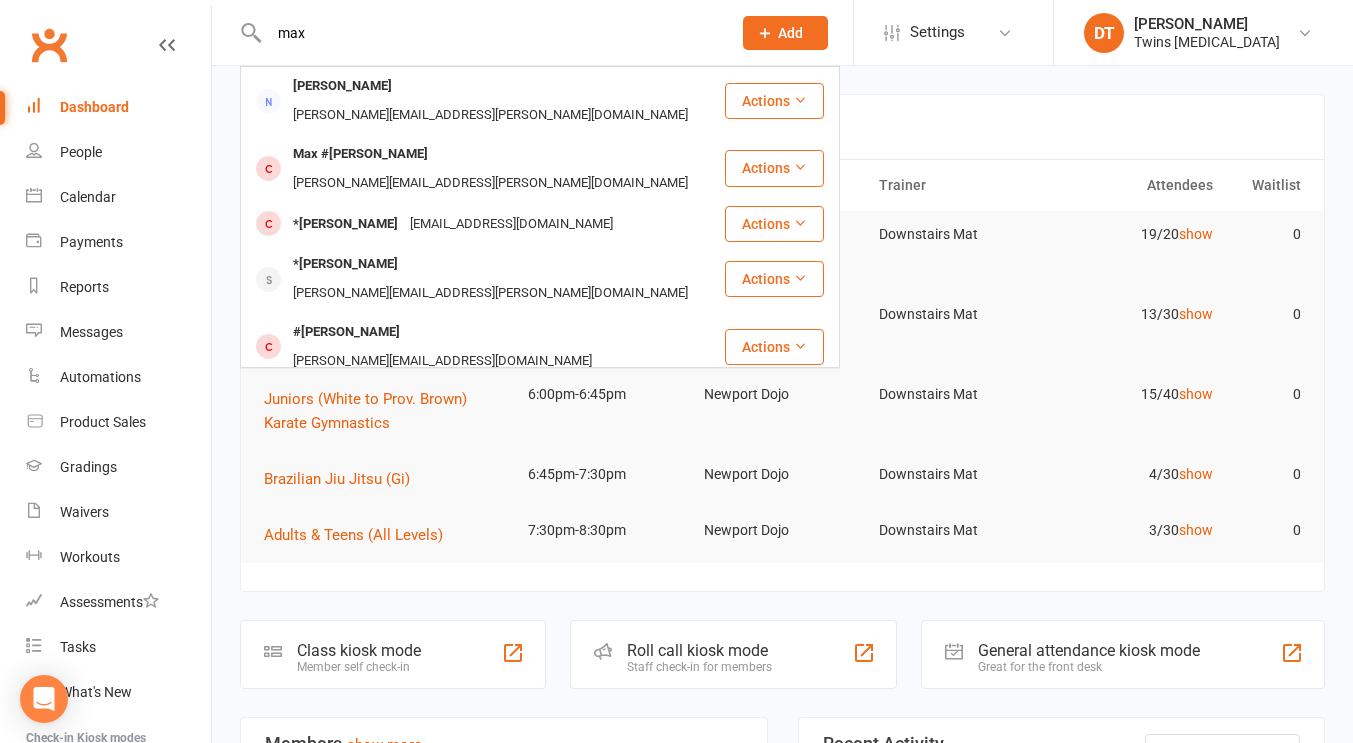 click on "max" at bounding box center [490, 33] 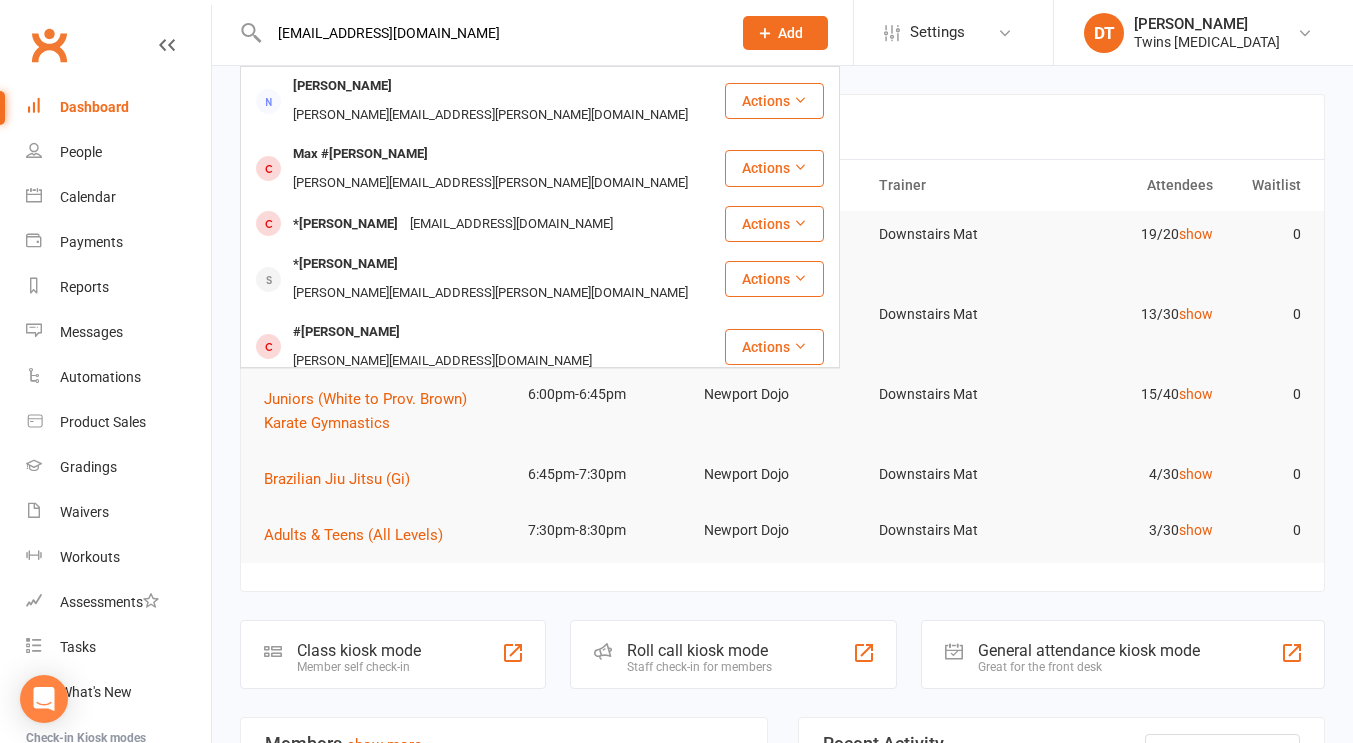 click on "[EMAIL_ADDRESS][DOMAIN_NAME]" at bounding box center (490, 33) 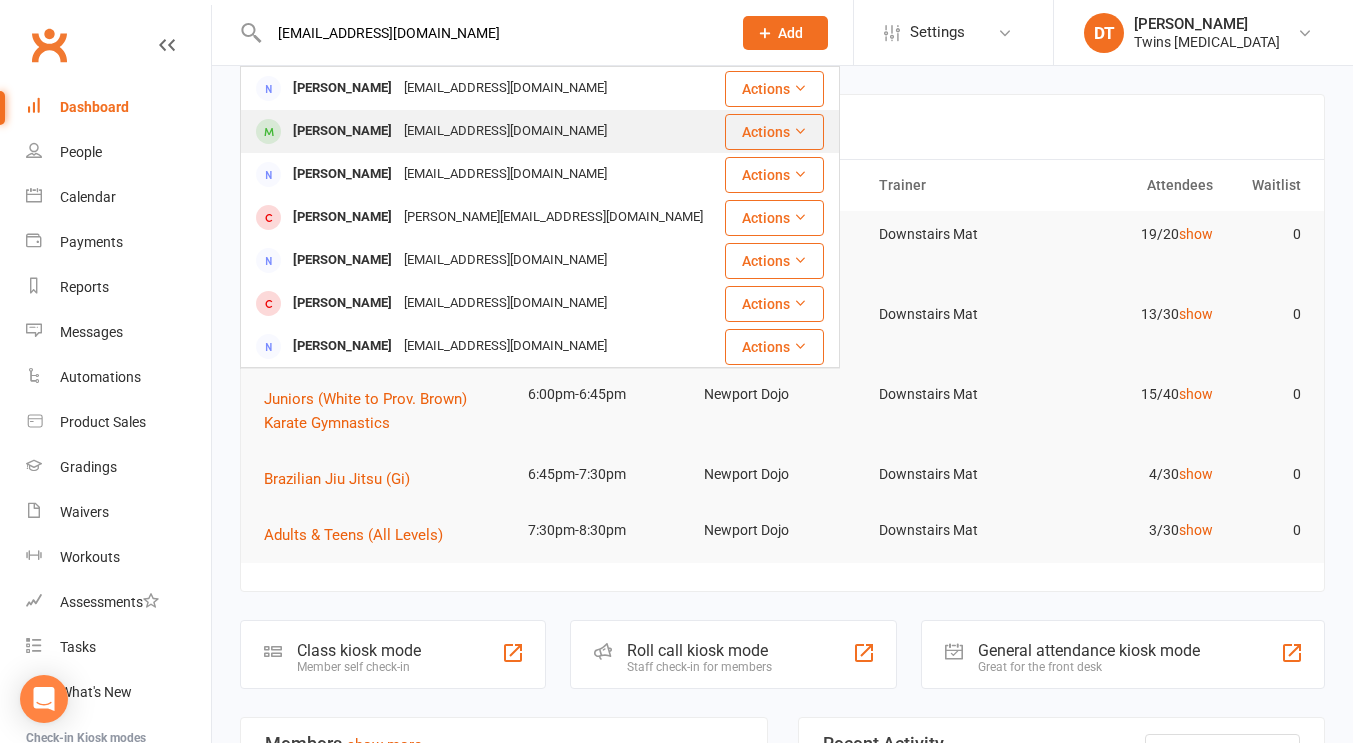 type on "[EMAIL_ADDRESS][DOMAIN_NAME]" 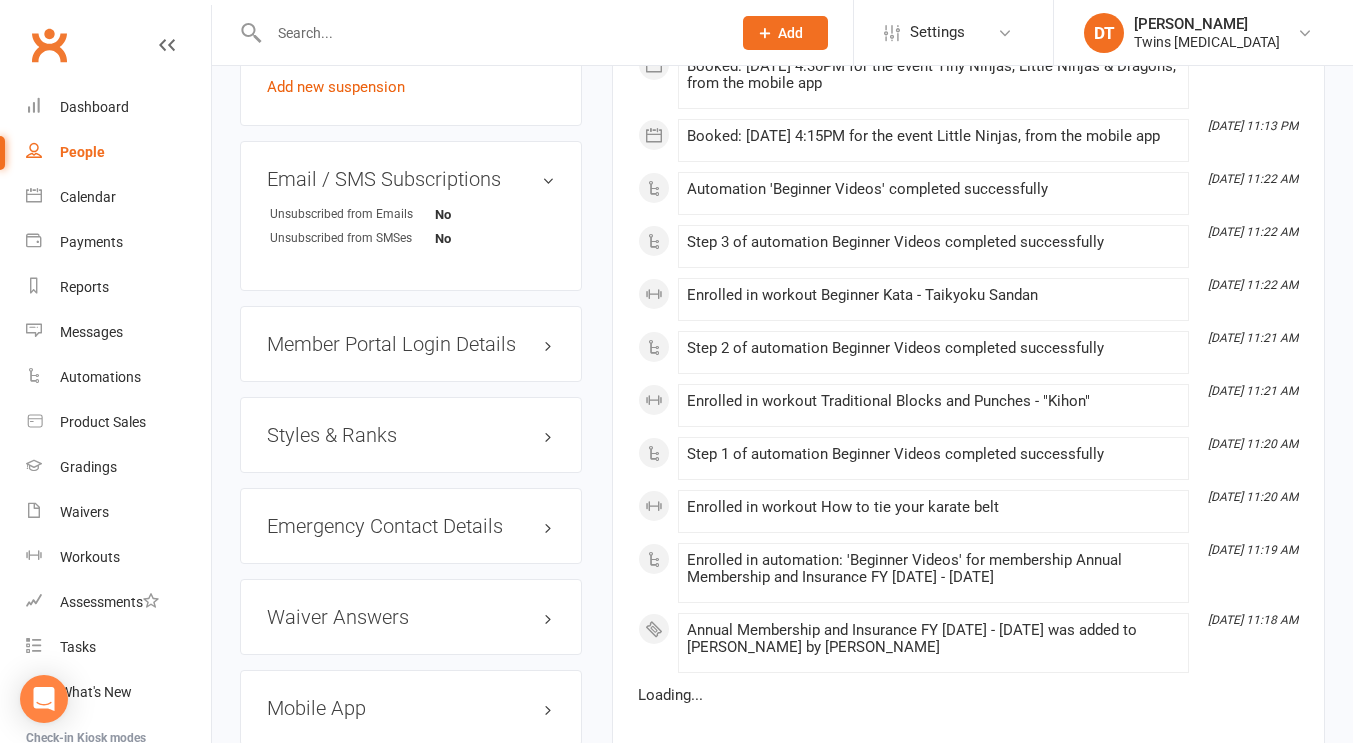 scroll, scrollTop: 1809, scrollLeft: 0, axis: vertical 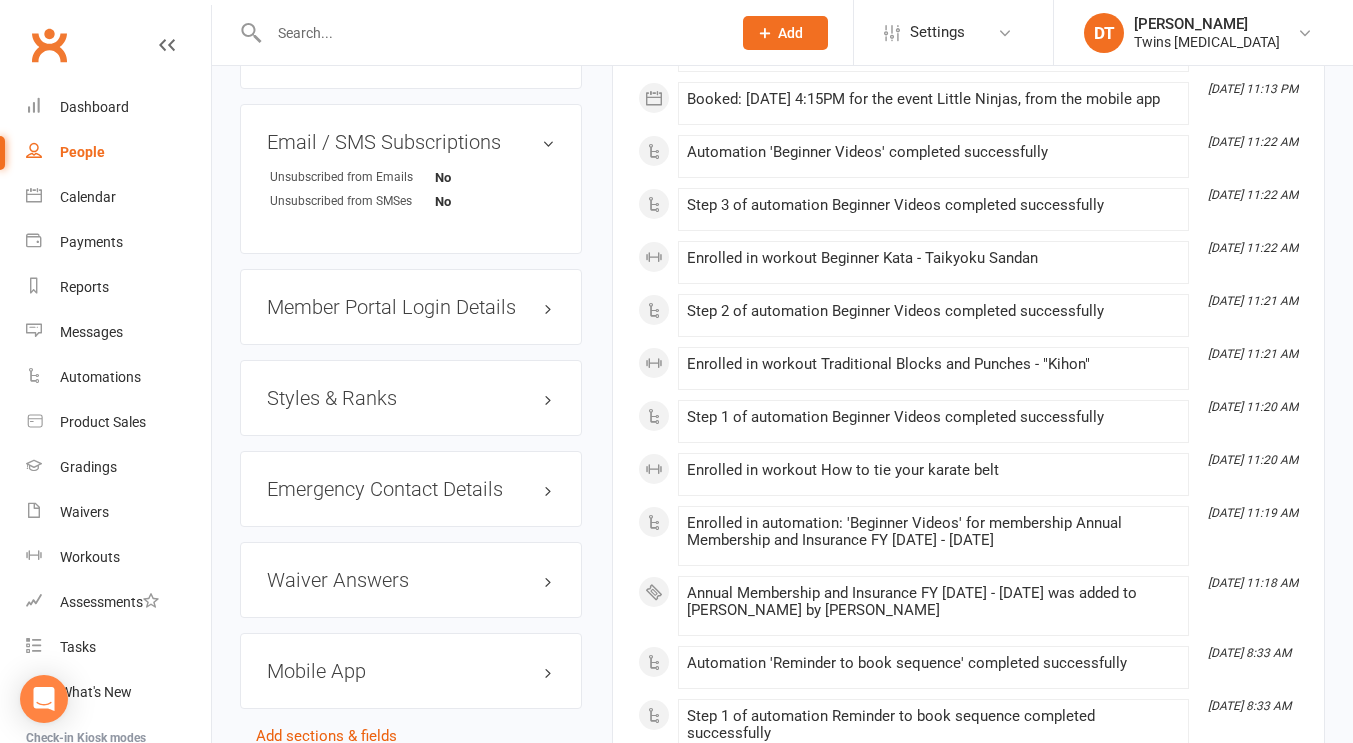 click on "Styles & Ranks" at bounding box center [411, 398] 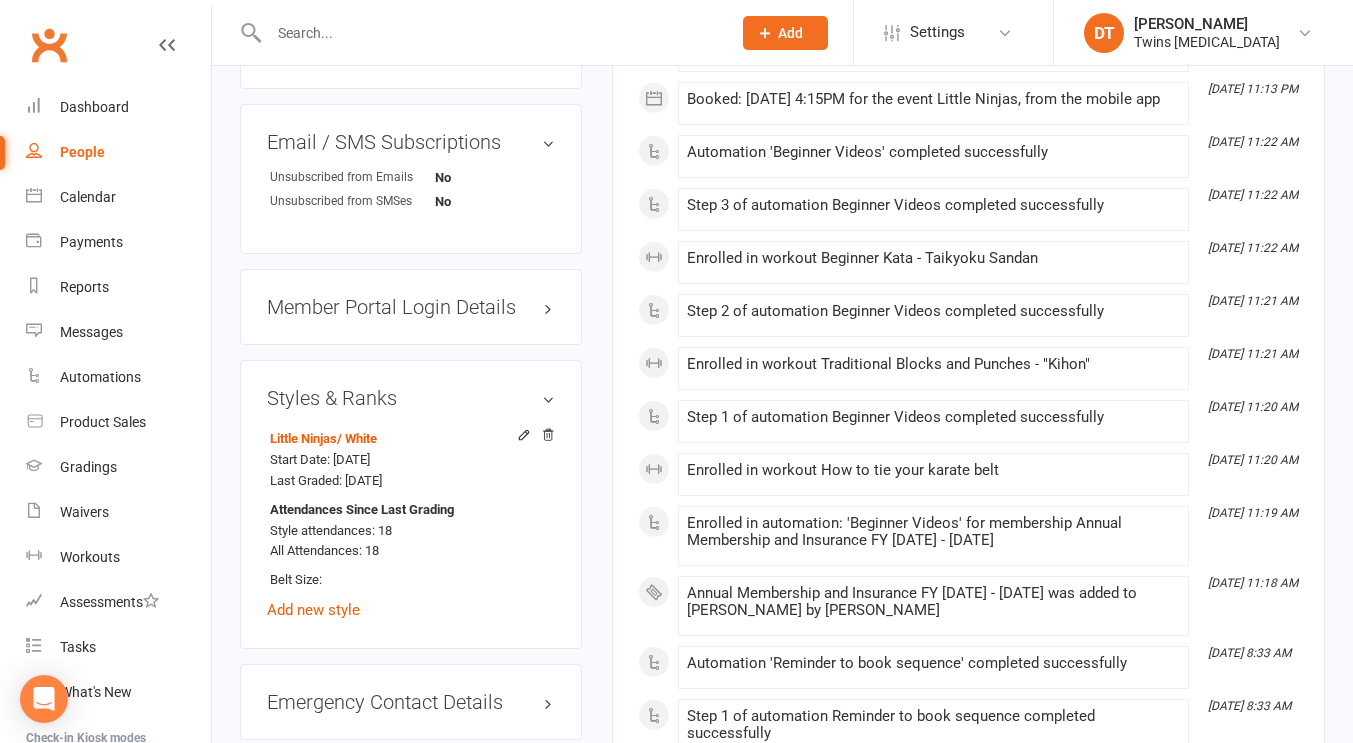 click on "upload photo change photo [PERSON_NAME] Activated [DATE] Added [DATE]   Active member [DEMOGRAPHIC_DATA]  Contact information Owner   Email  [EMAIL_ADDRESS][DOMAIN_NAME]
Mobile Number  [PHONE_NUMBER]
Address  [STREET_ADDRESS][PERSON_NAME]
Country  -
Member Number  -
Date of Birth  [DEMOGRAPHIC_DATA]
Location  [GEOGRAPHIC_DATA] Dojo
Contact Number  -
Work Phone  -
Joined Date  -
Last Attended  -
Reason  -
GI Size  -
Apparel Size  -
Referral  -
Update Contact Details Flag Archive Manage Comms Settings
Wallet visa  default   [PERSON_NAME]  xxxx xxxx xxxx 4609 7/2027 Account shared with following contacts [PERSON_NAME] To stop sharing, click here
Add Credit Card
Membership      1 x Per Week Tiny Ninjas/Little Ninjas/Dragons [DATE] — Never Past 8  weeks Booked: 8 Attended: 8 0 classes remaining    Cancel membership Upgrade / Downgrade Show expired memberships Add new membership
Family Members   [PERSON_NAME] - Parent / Guardian Add link to existing contact
Suspensions" at bounding box center (411, -365) 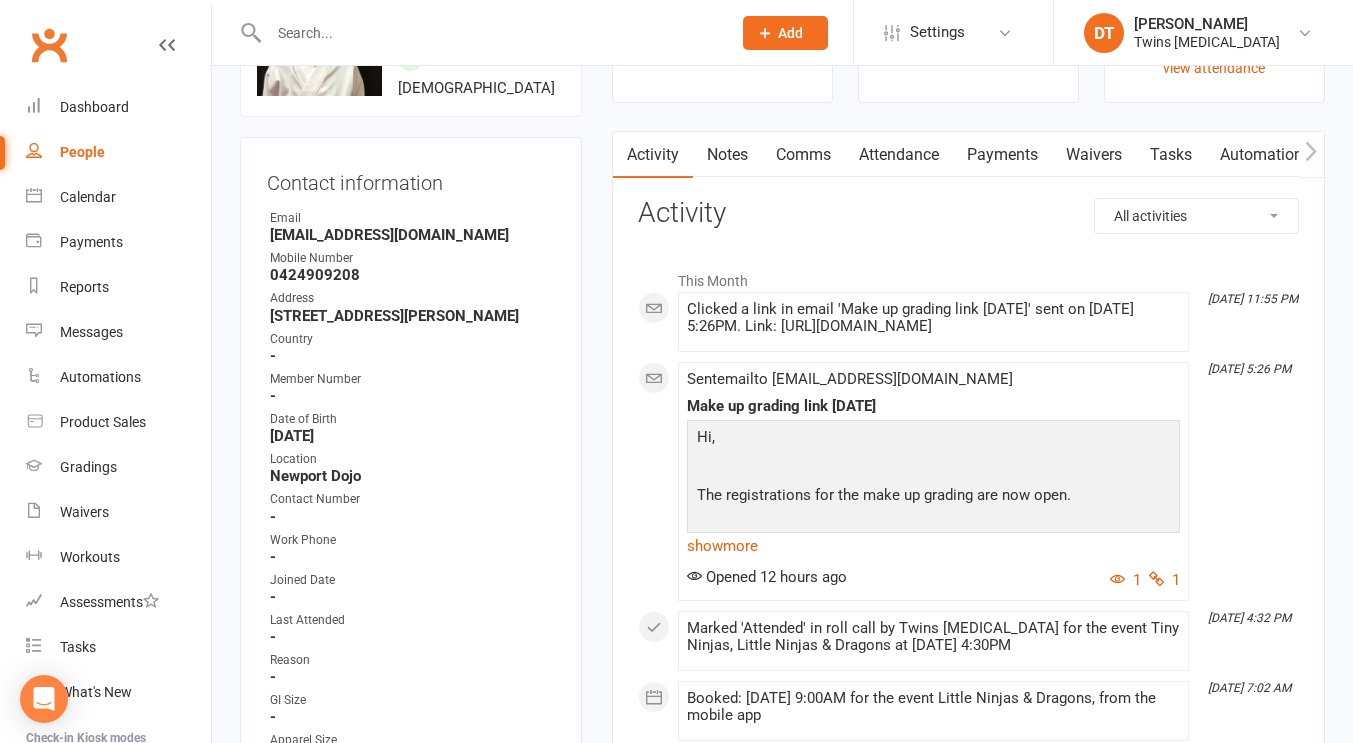 scroll, scrollTop: 0, scrollLeft: 0, axis: both 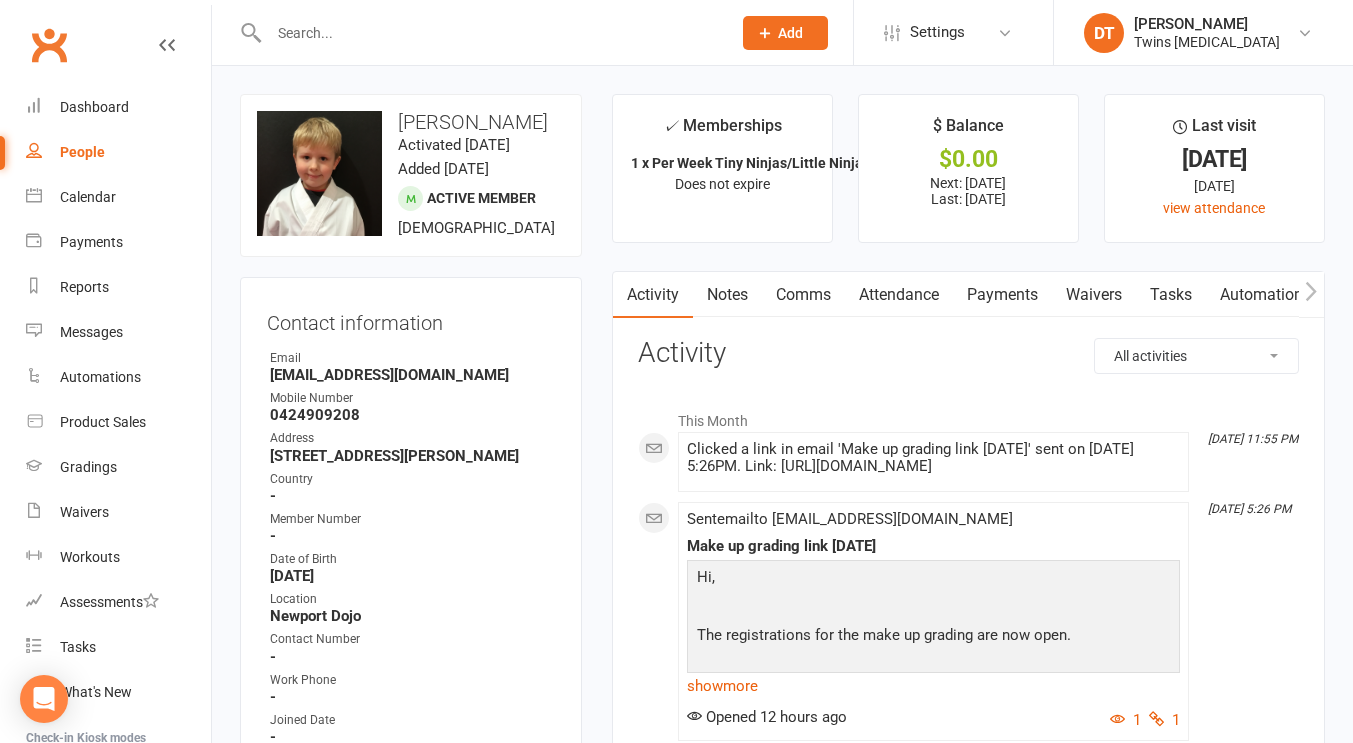 click on "Attendance" at bounding box center [899, 295] 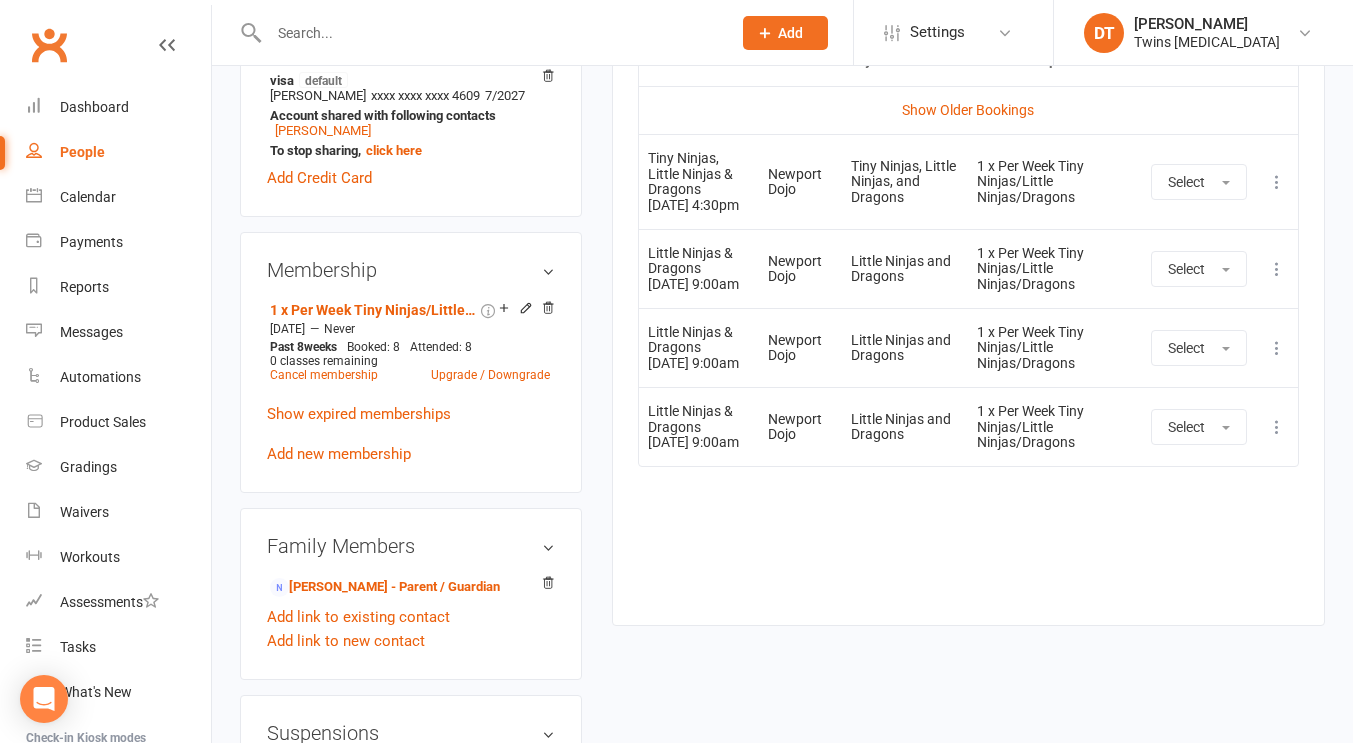 scroll, scrollTop: 984, scrollLeft: 0, axis: vertical 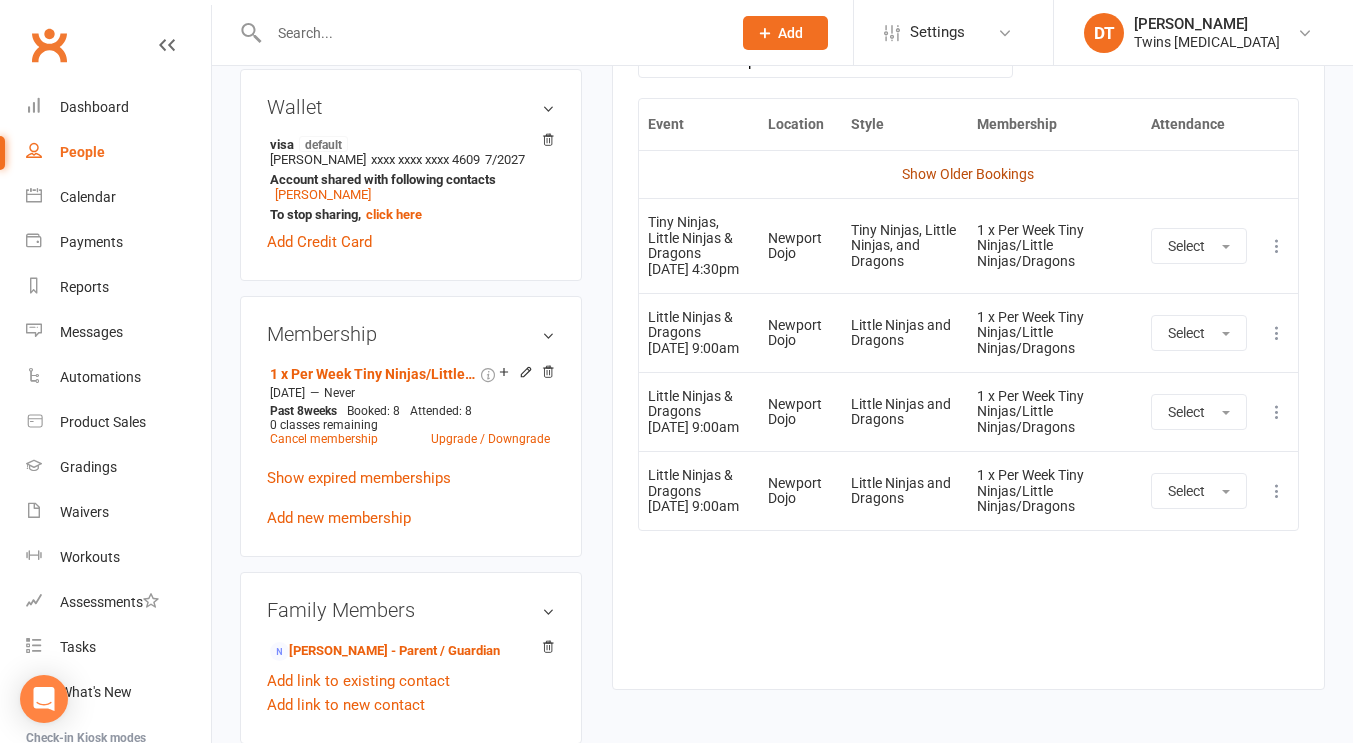 click on "Show Older Bookings" at bounding box center (968, 174) 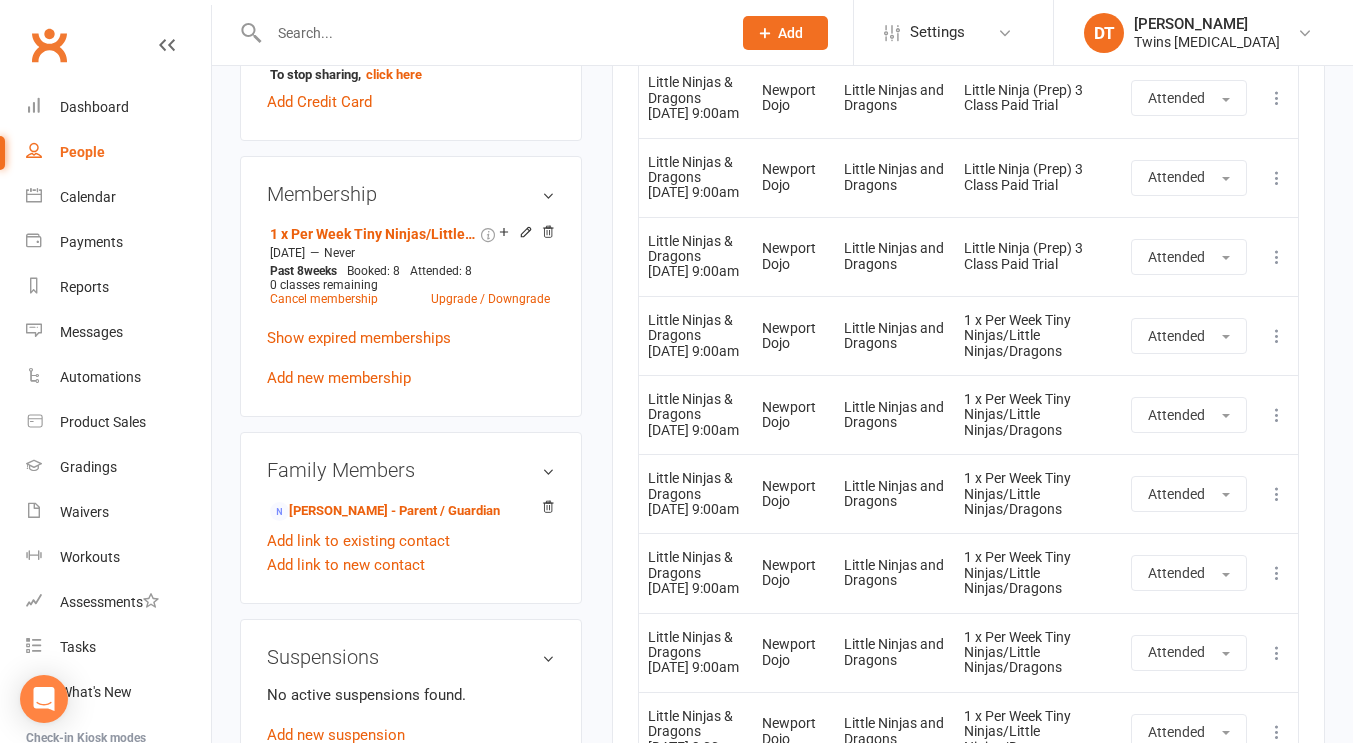scroll, scrollTop: 1130, scrollLeft: 0, axis: vertical 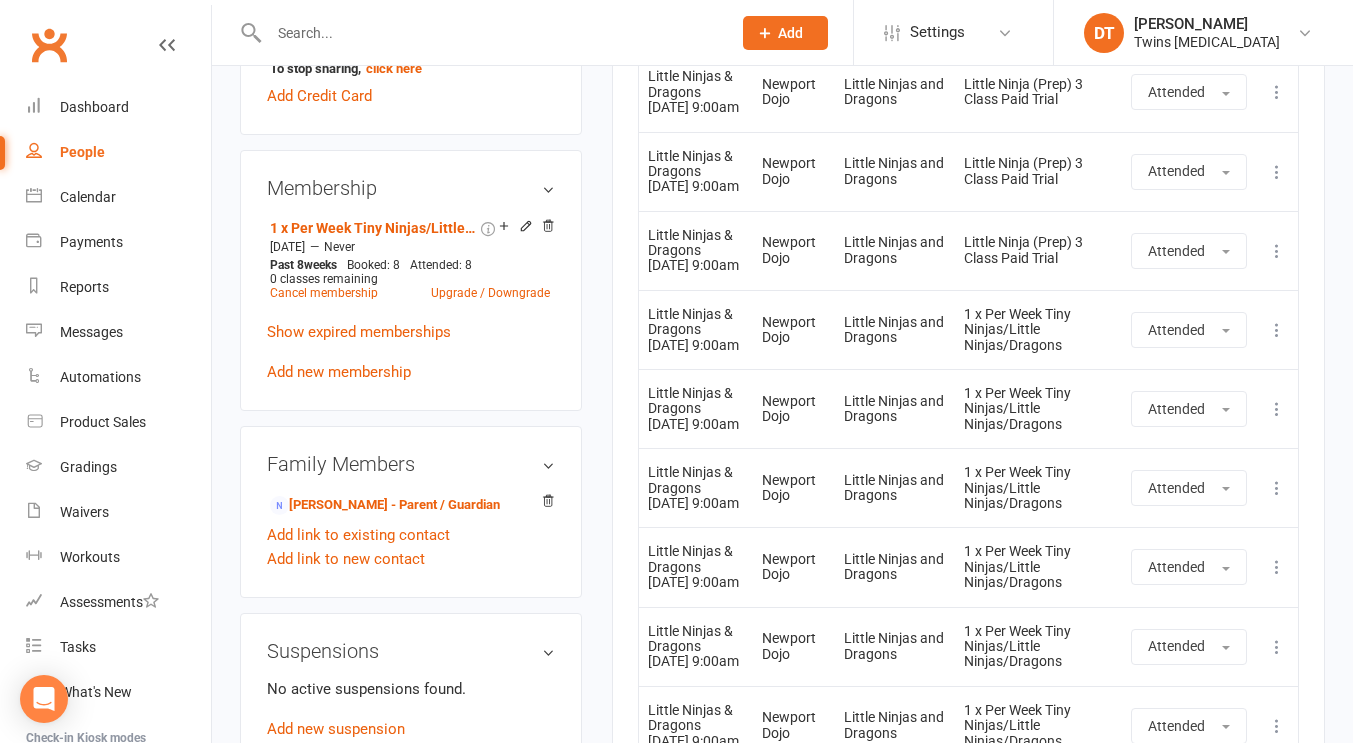 click at bounding box center (490, 33) 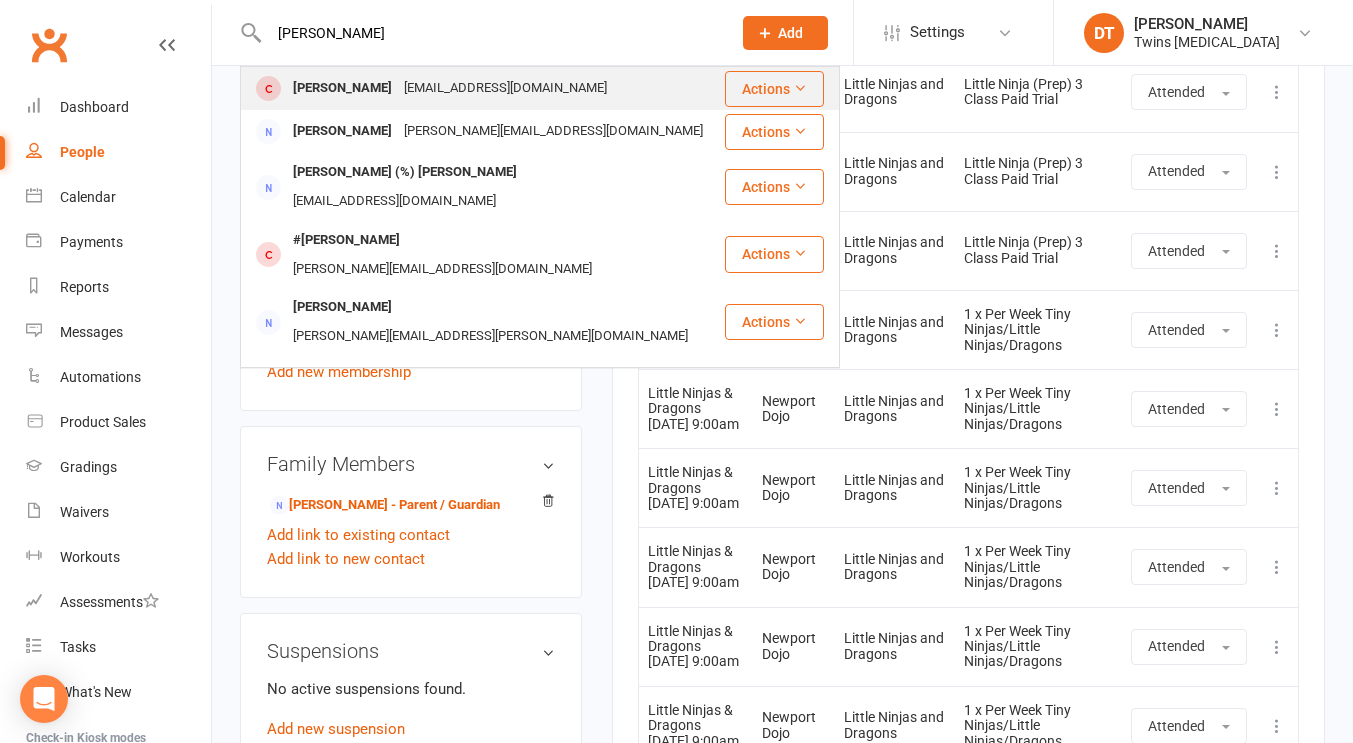 type on "[PERSON_NAME]" 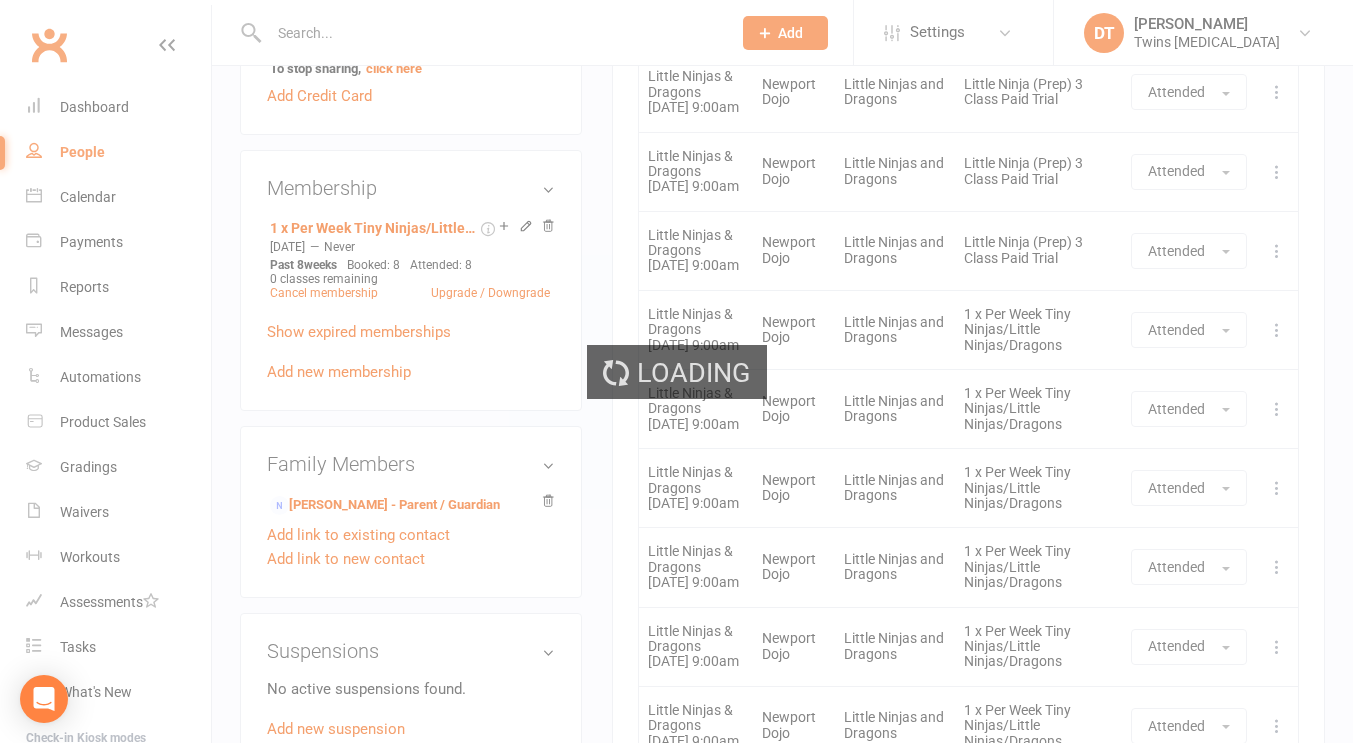 scroll, scrollTop: 0, scrollLeft: 0, axis: both 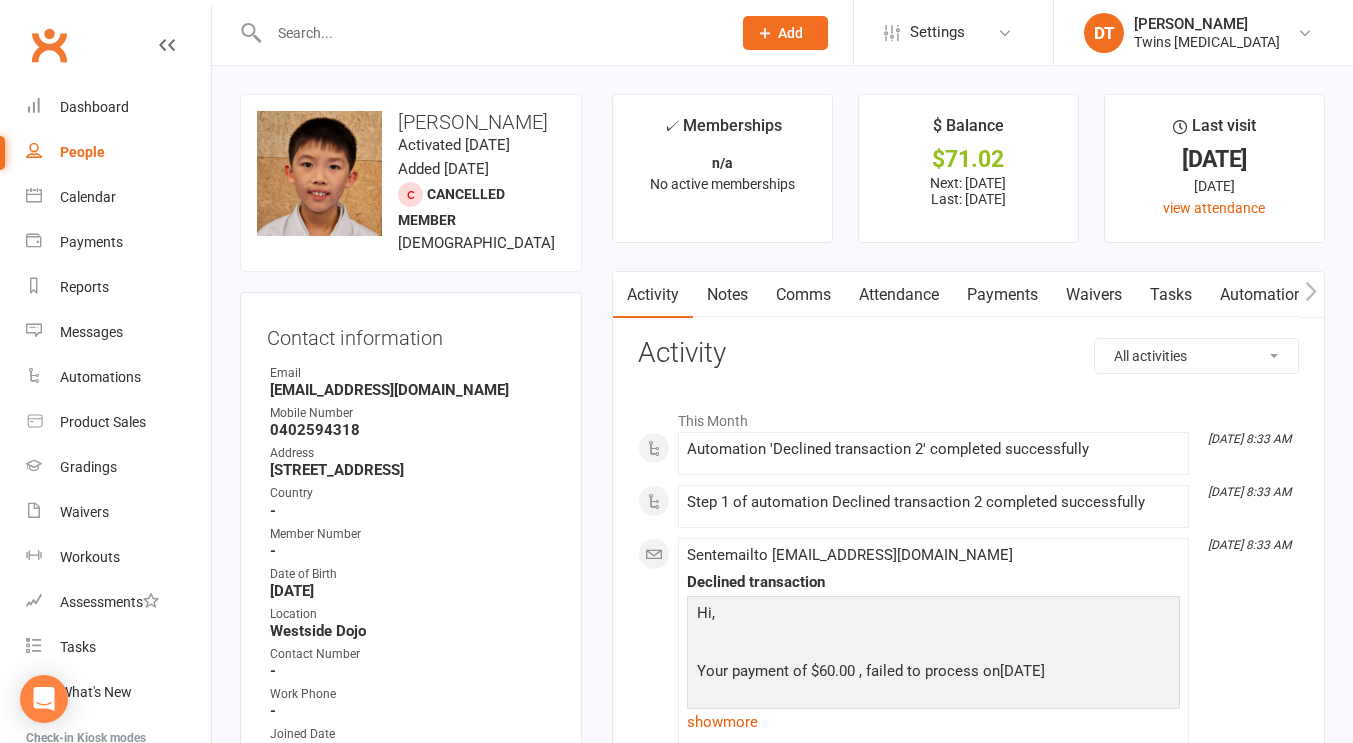 click on "Payments" at bounding box center [1002, 295] 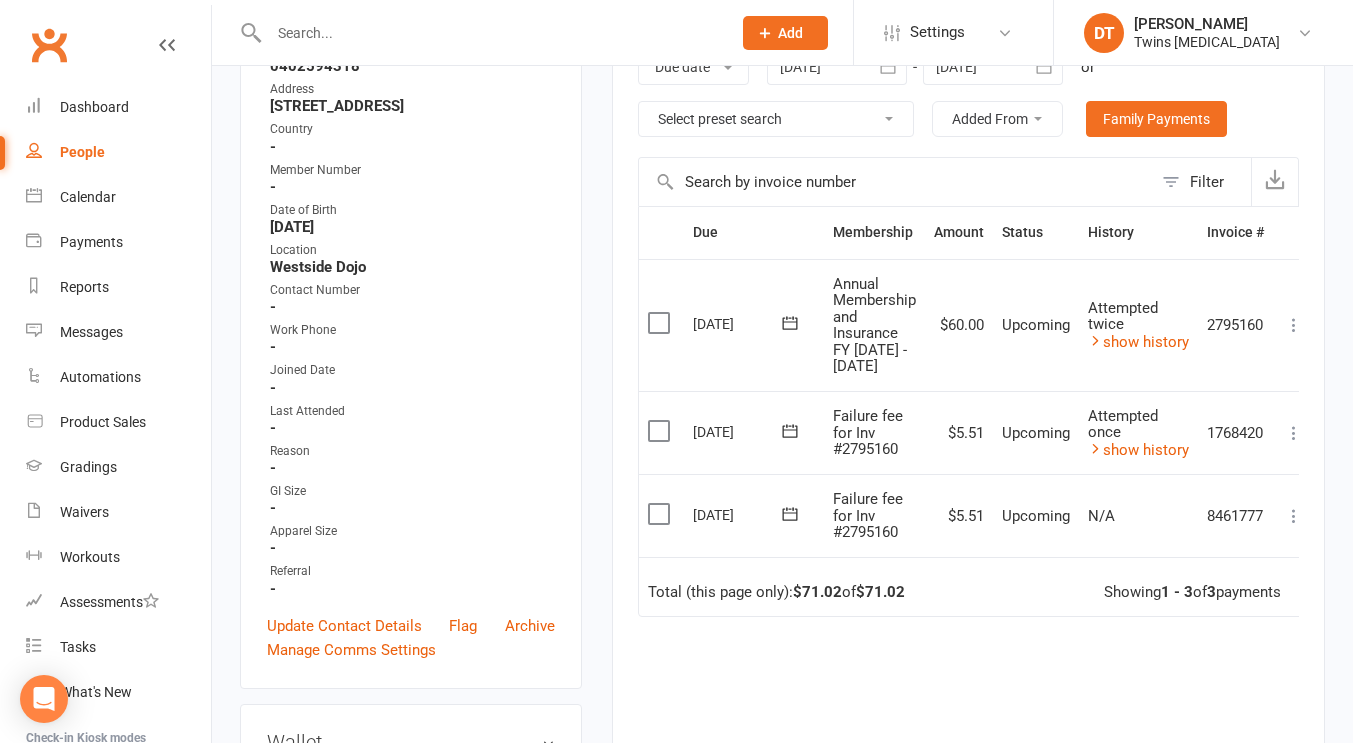 scroll, scrollTop: 365, scrollLeft: 0, axis: vertical 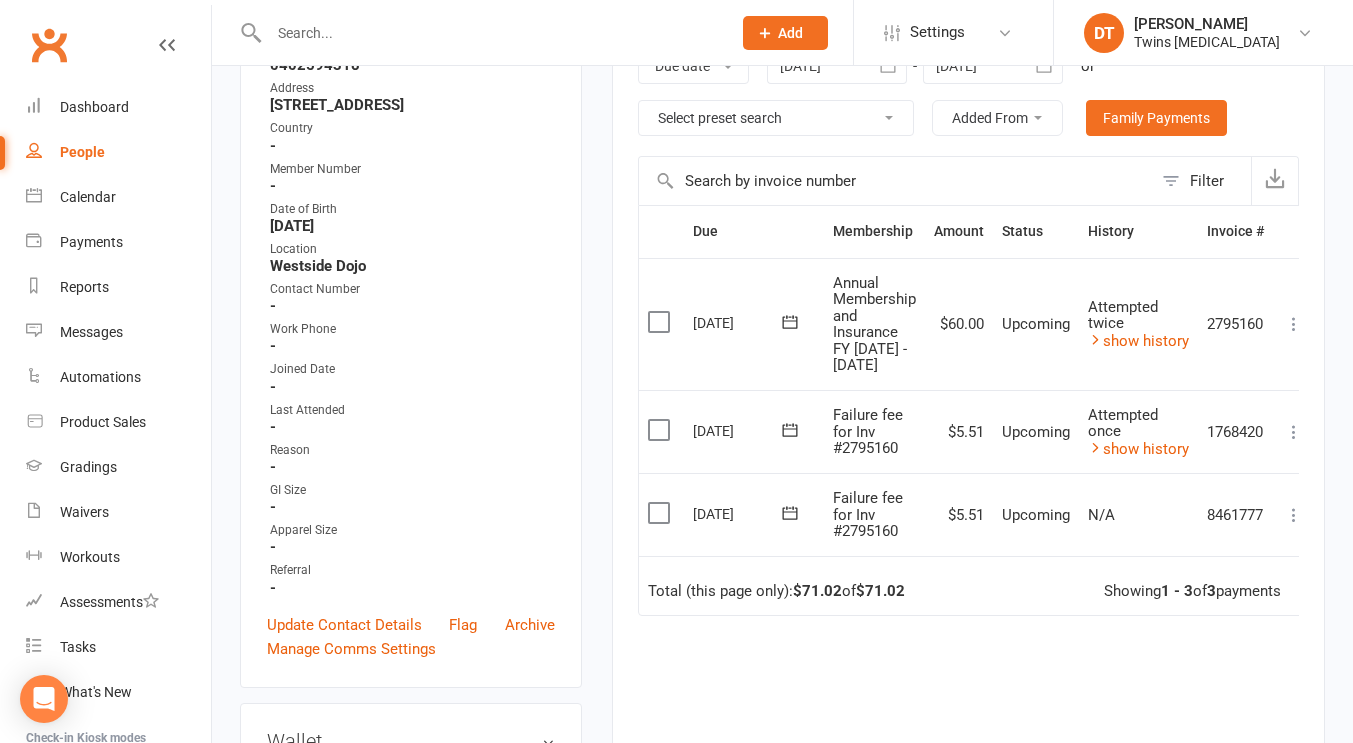 click at bounding box center [1294, 515] 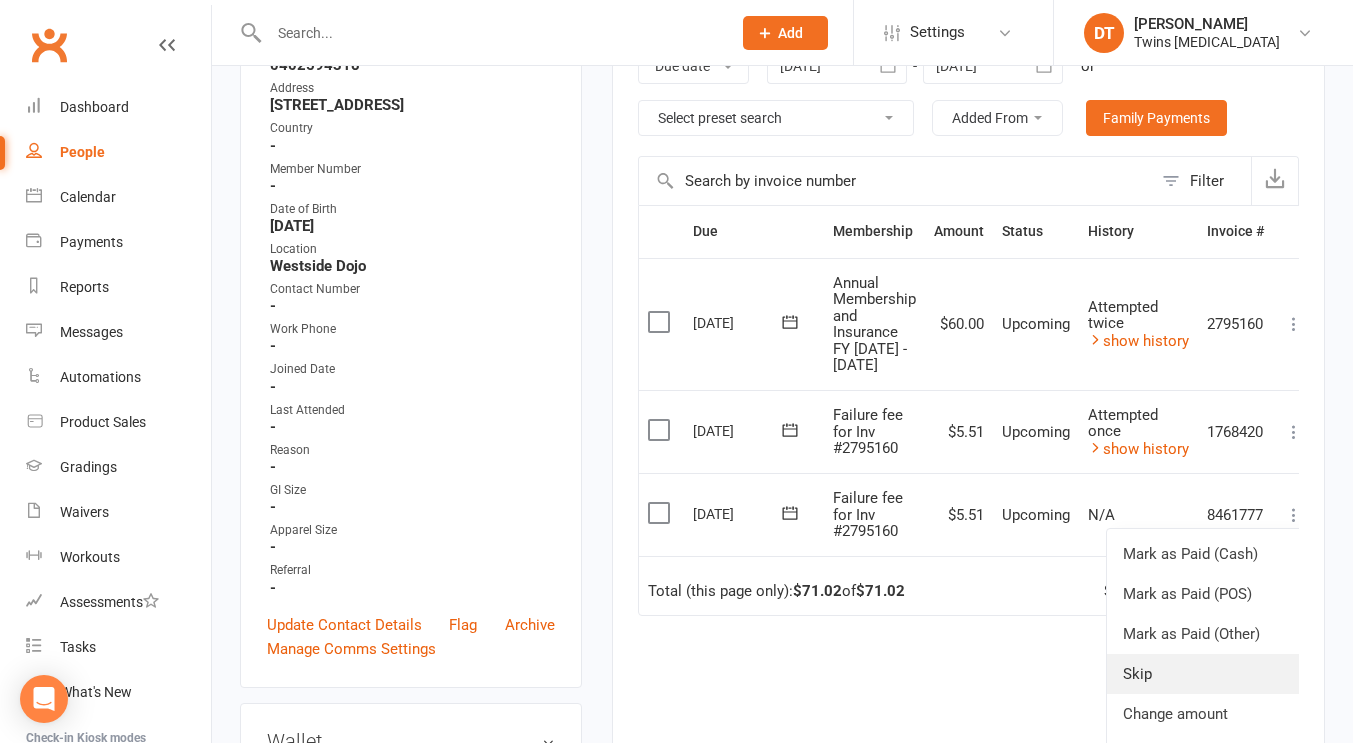 click on "Skip" at bounding box center [1206, 674] 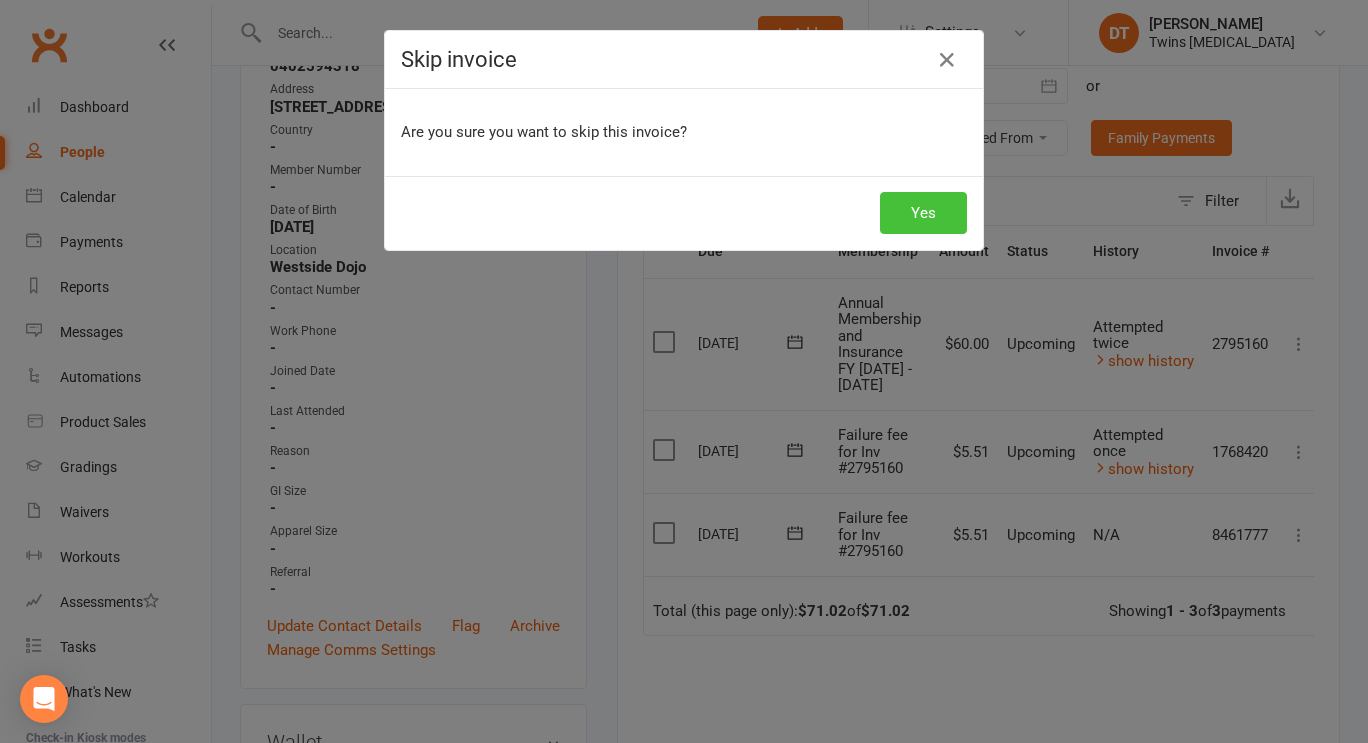 click on "Yes" at bounding box center [923, 213] 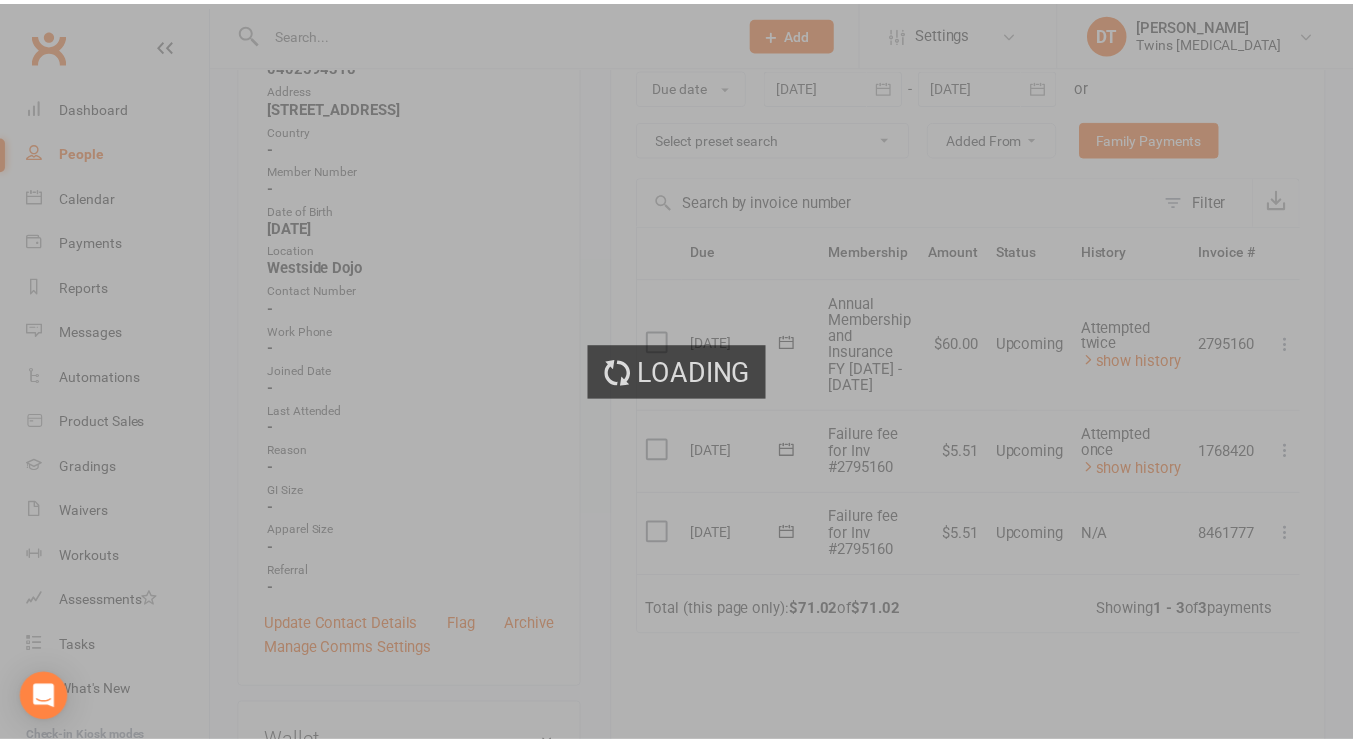 scroll, scrollTop: 365, scrollLeft: 0, axis: vertical 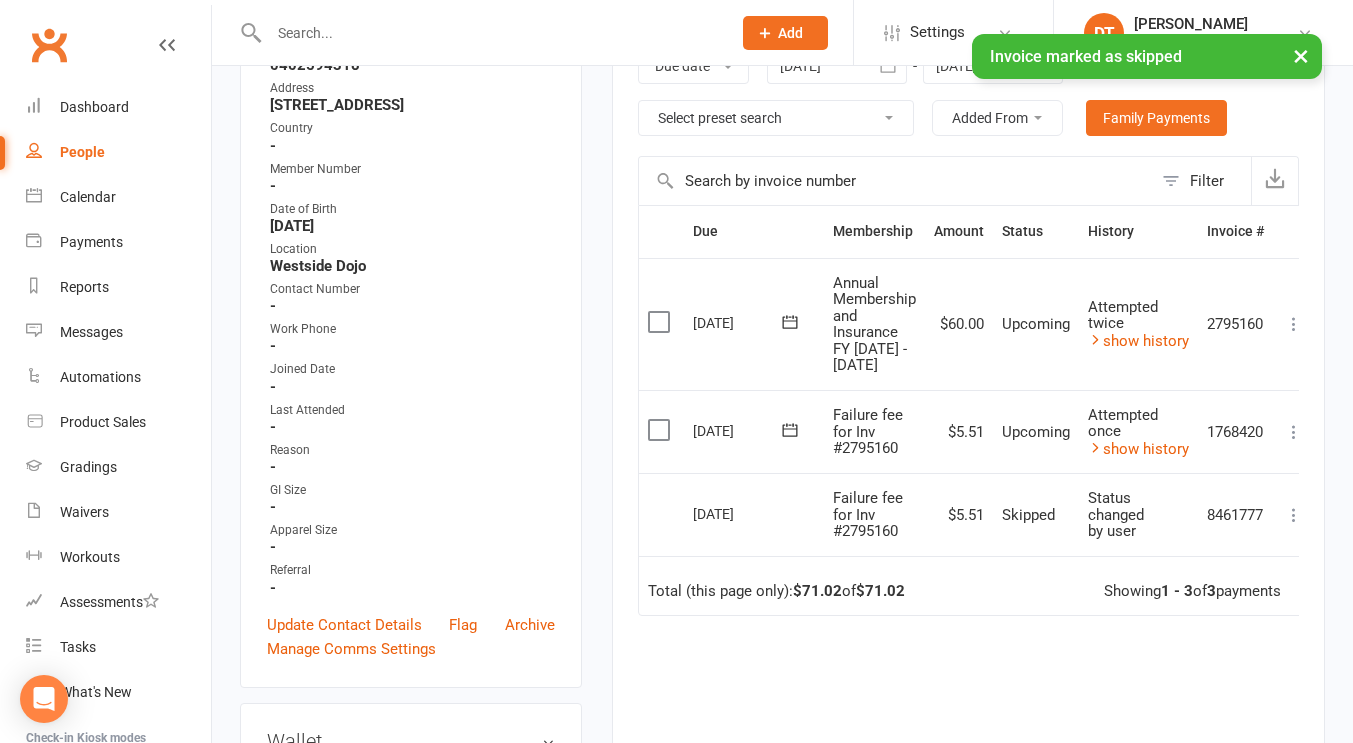 click on "Activity Notes Comms Attendance Payments Waivers Tasks Automations Workouts Gradings / Promotions Mobile App Credit balance
Payments + Add Adjustment + Add Credit Due date  Due date Date paid Date failed [DATE]
[DATE]
Sun Mon Tue Wed Thu Fri Sat
23
01
02
03
04
05
06
07
24
08
09
10
11
12
13
14
25
15
16
17
18
19
20
21
26
22
23
24
25
26
27
28" at bounding box center (968, 405) 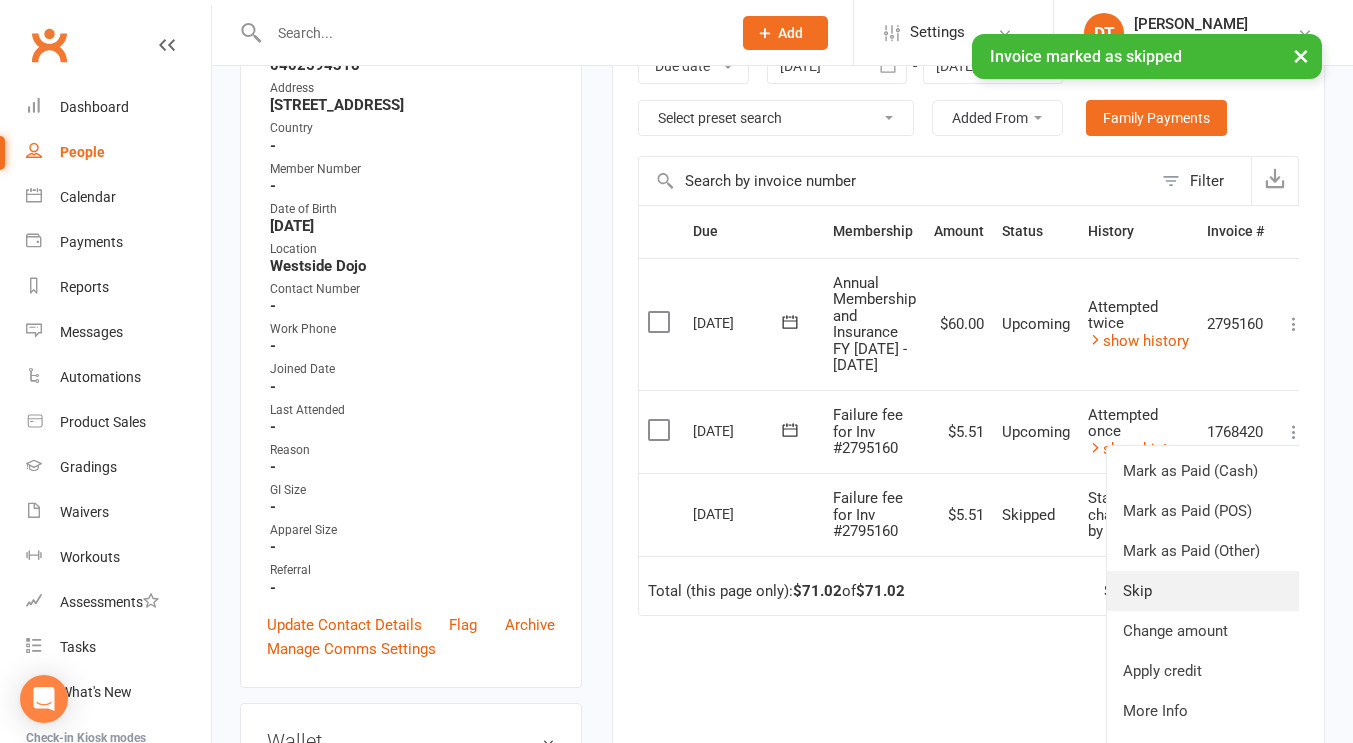 click on "Skip" at bounding box center [1206, 591] 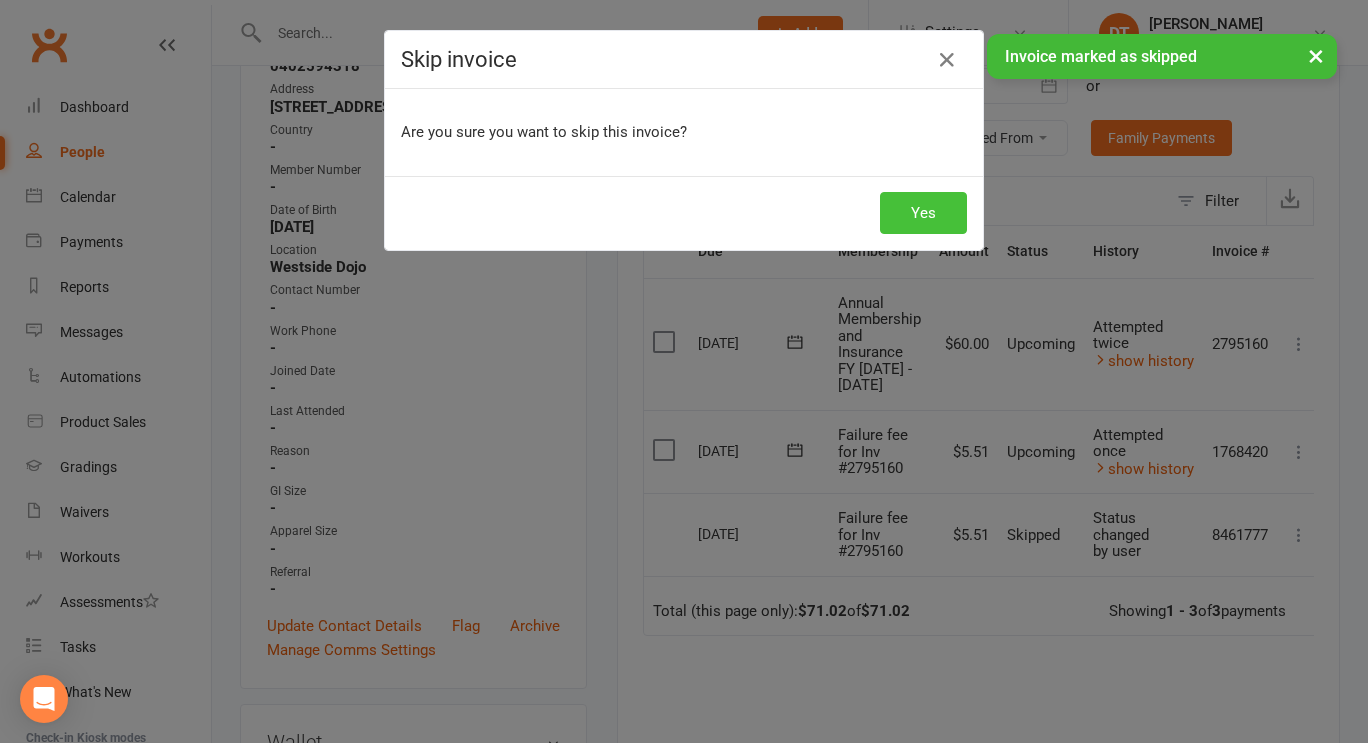 click on "Yes" at bounding box center [923, 213] 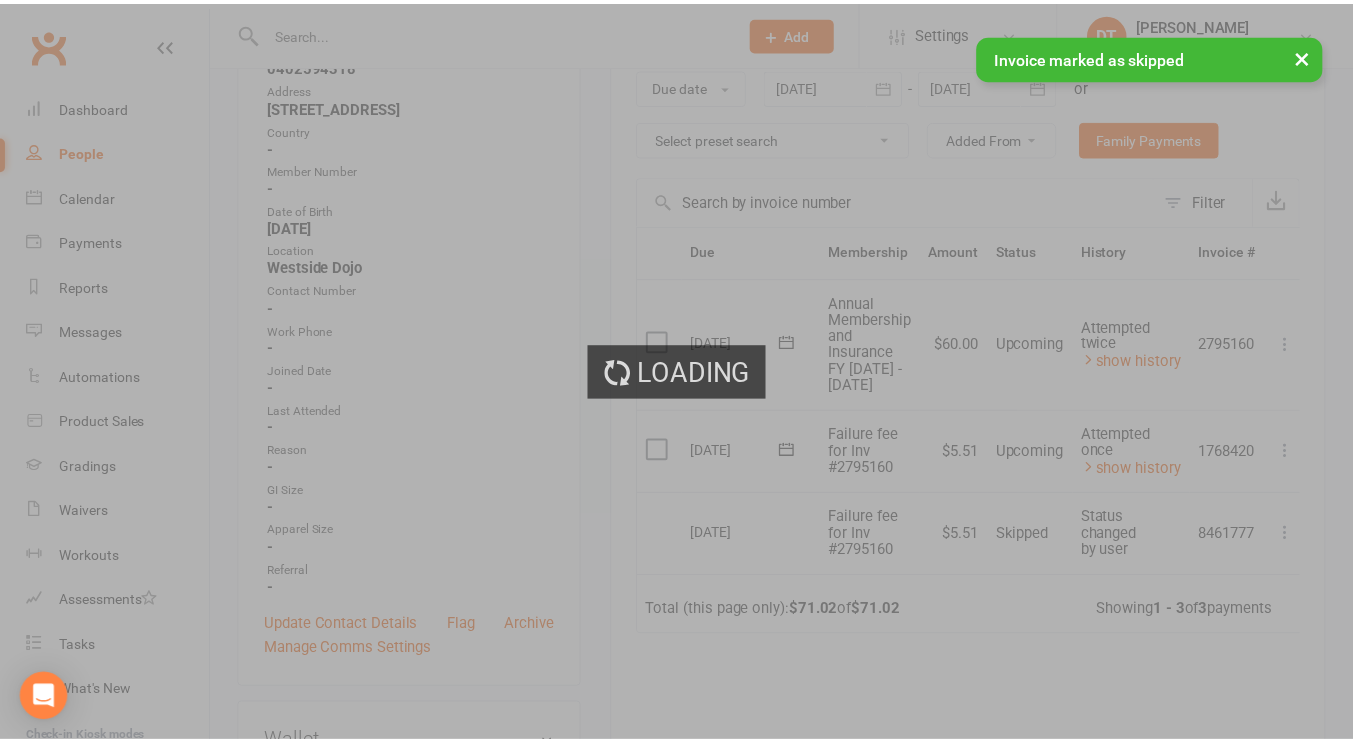 scroll, scrollTop: 365, scrollLeft: 0, axis: vertical 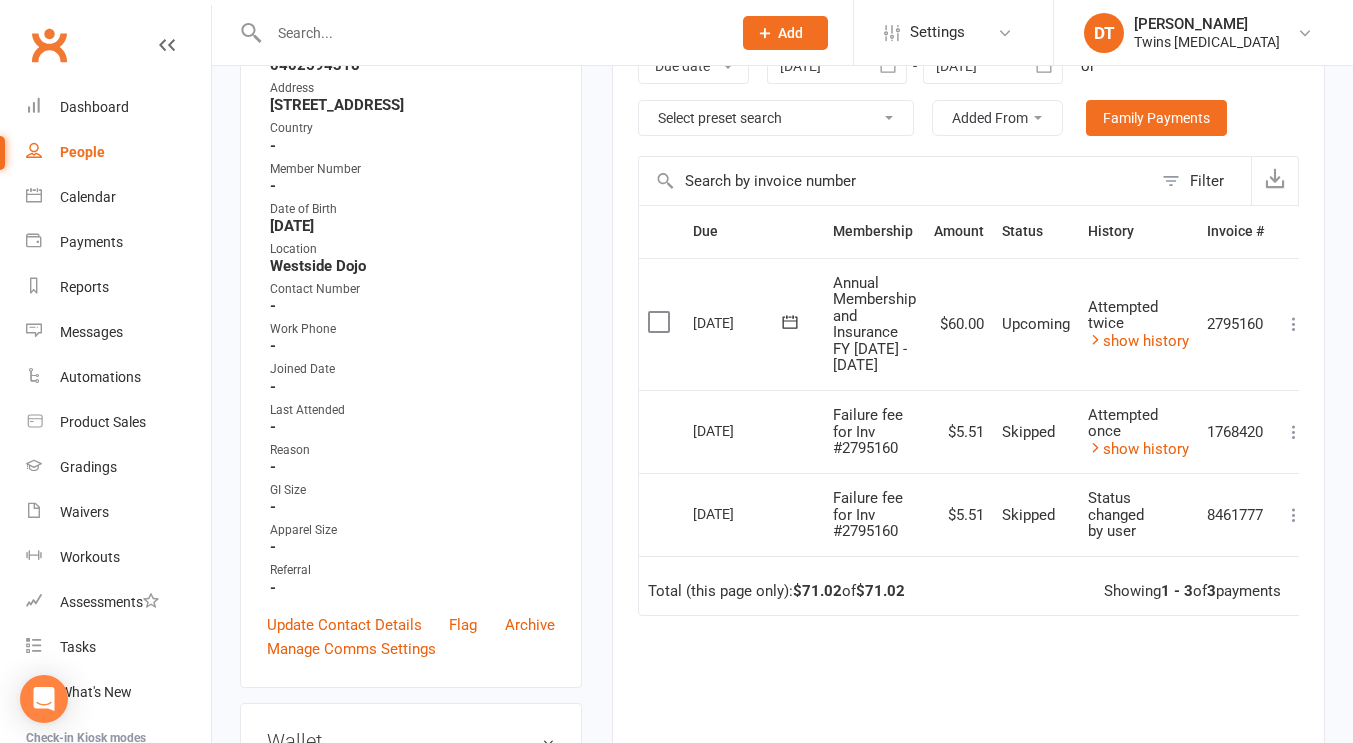 click at bounding box center [490, 33] 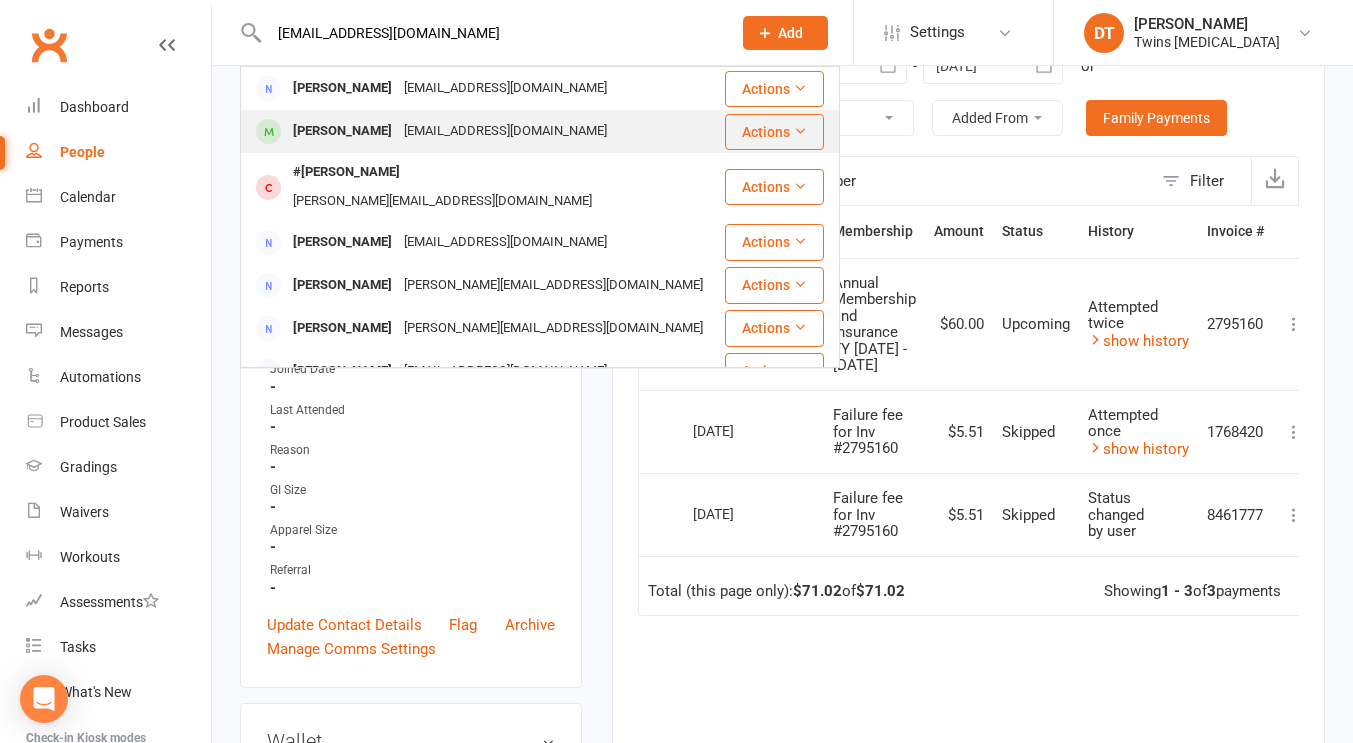 type on "[EMAIL_ADDRESS][DOMAIN_NAME]" 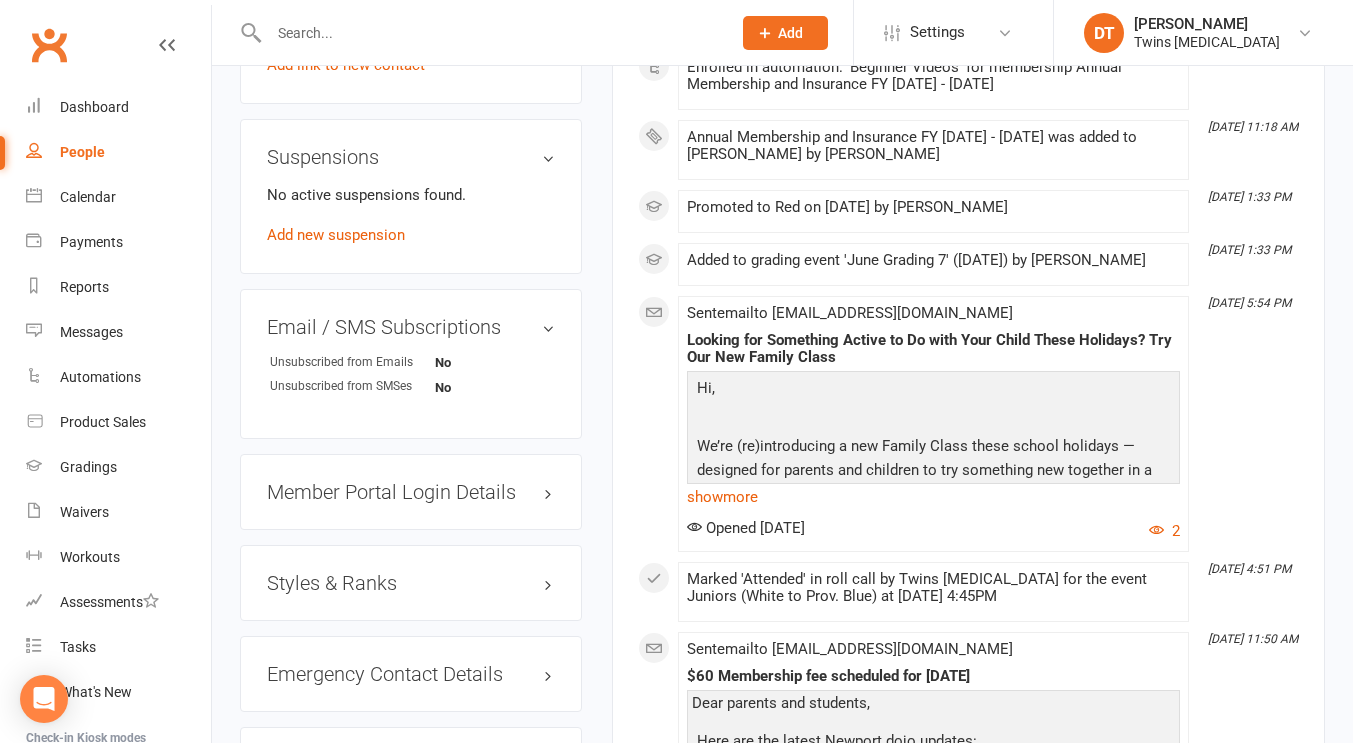 scroll, scrollTop: 1623, scrollLeft: 0, axis: vertical 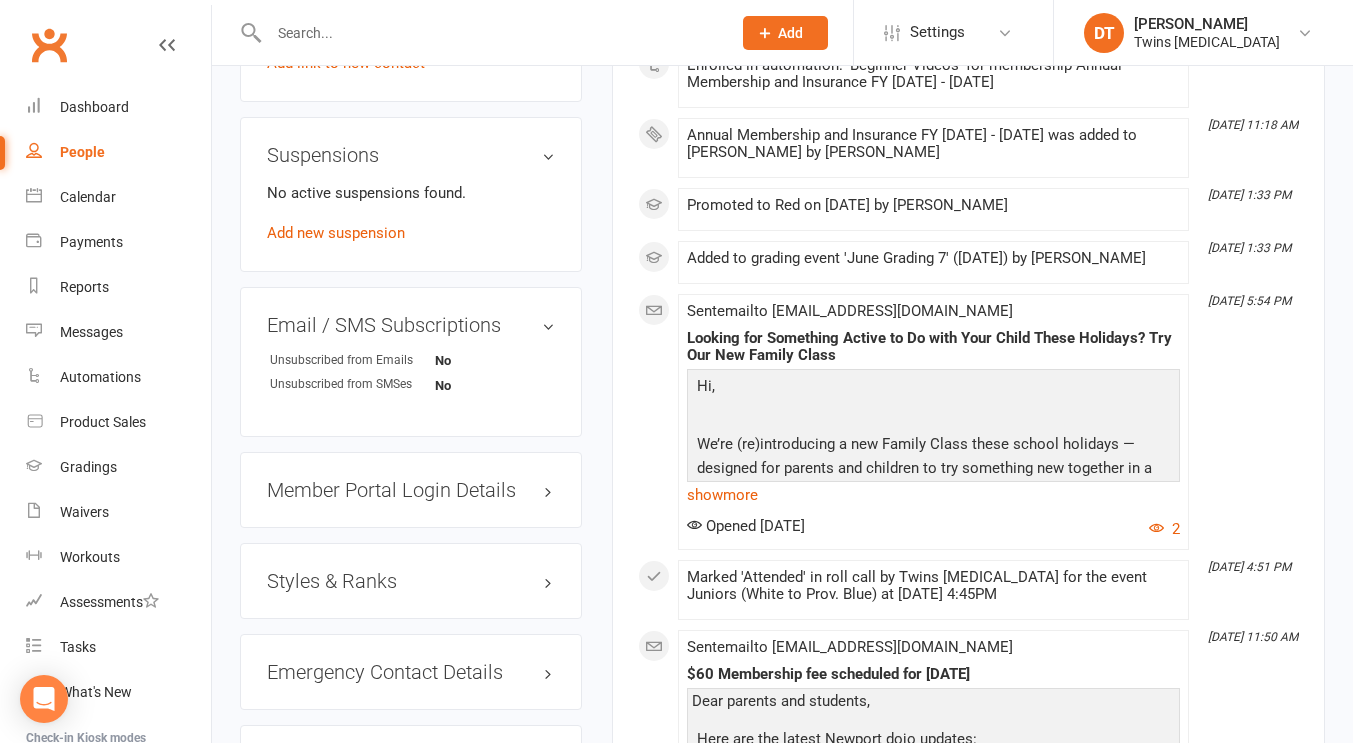 click on "Styles & Ranks" at bounding box center (411, 581) 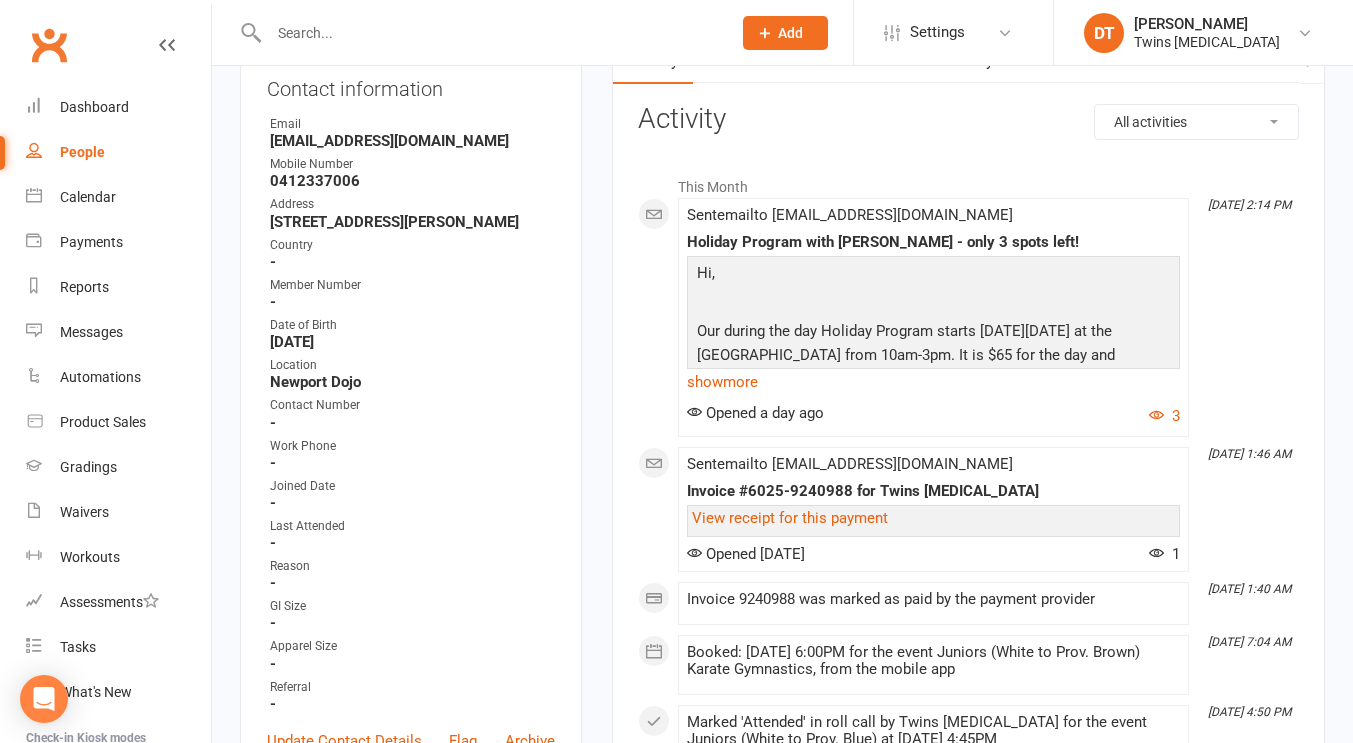 scroll, scrollTop: 165, scrollLeft: 0, axis: vertical 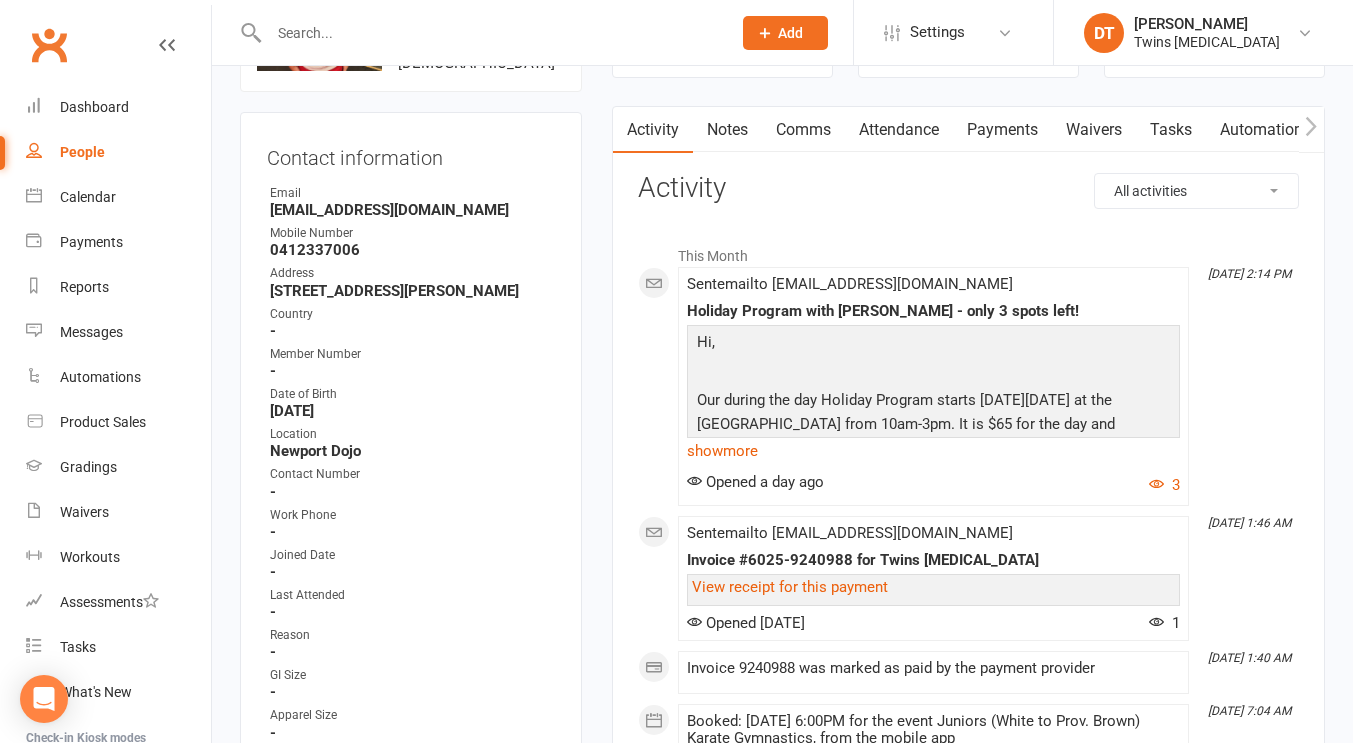 click at bounding box center [490, 33] 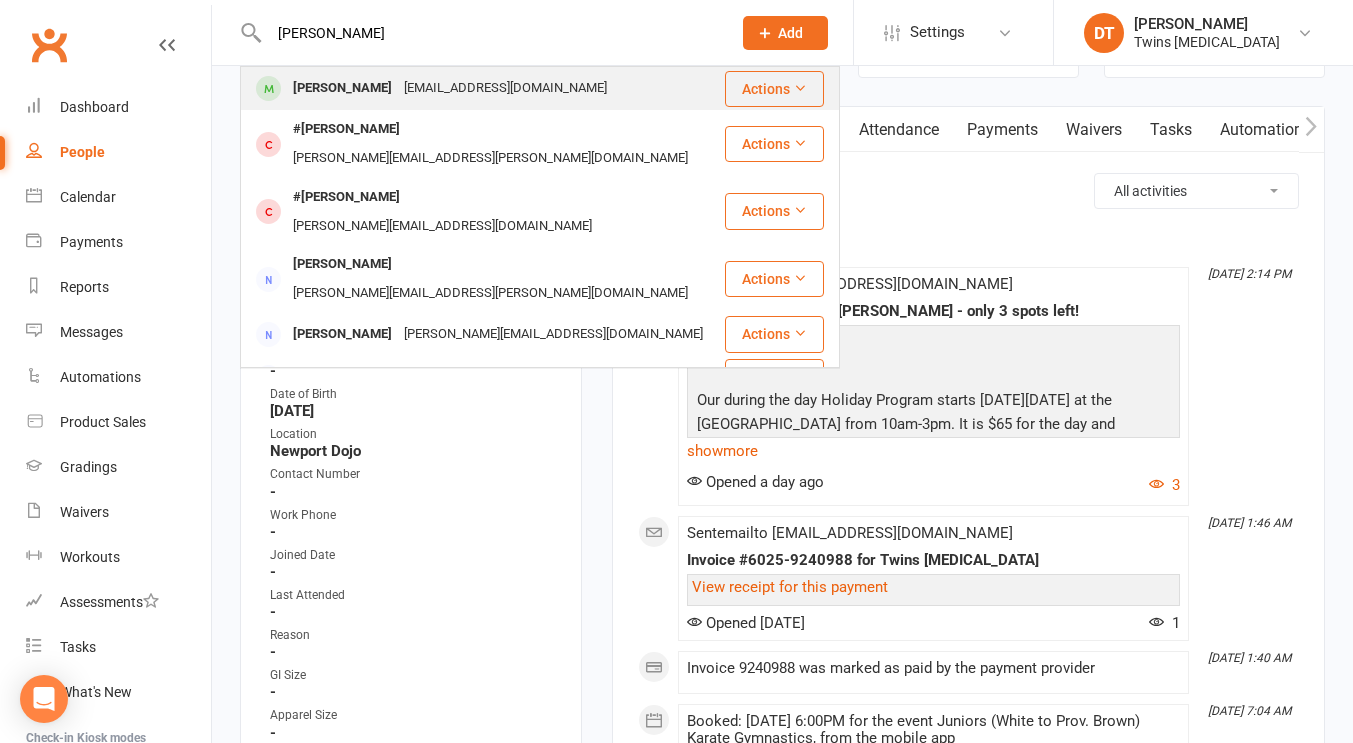type on "[PERSON_NAME]" 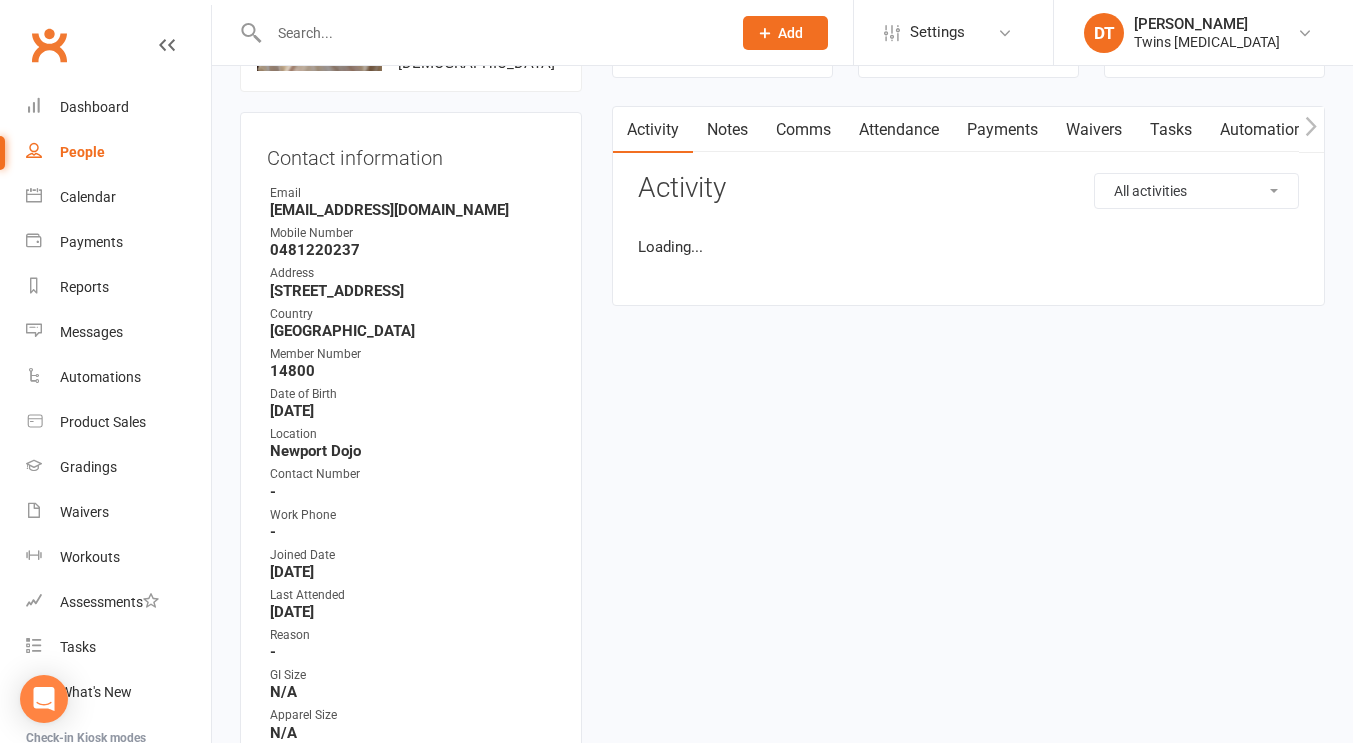 scroll, scrollTop: 0, scrollLeft: 0, axis: both 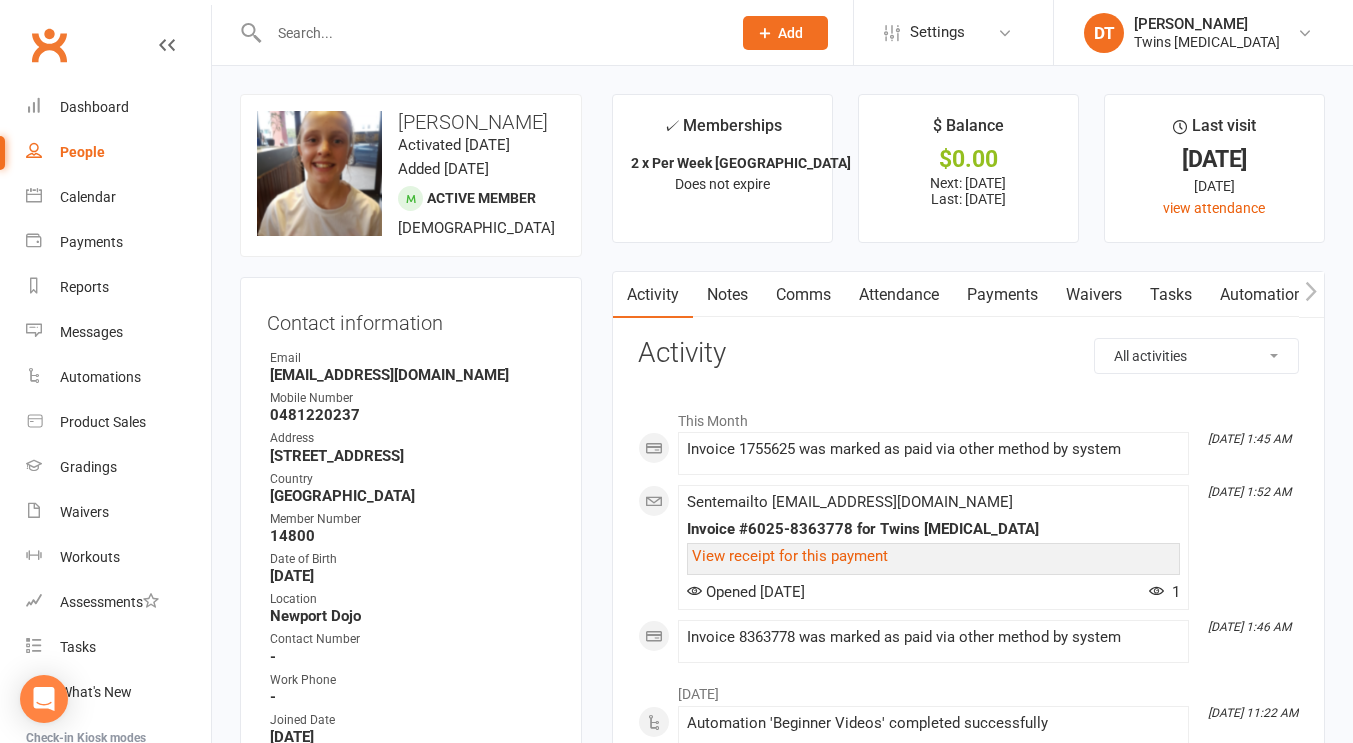 click on "Attendance" at bounding box center [899, 295] 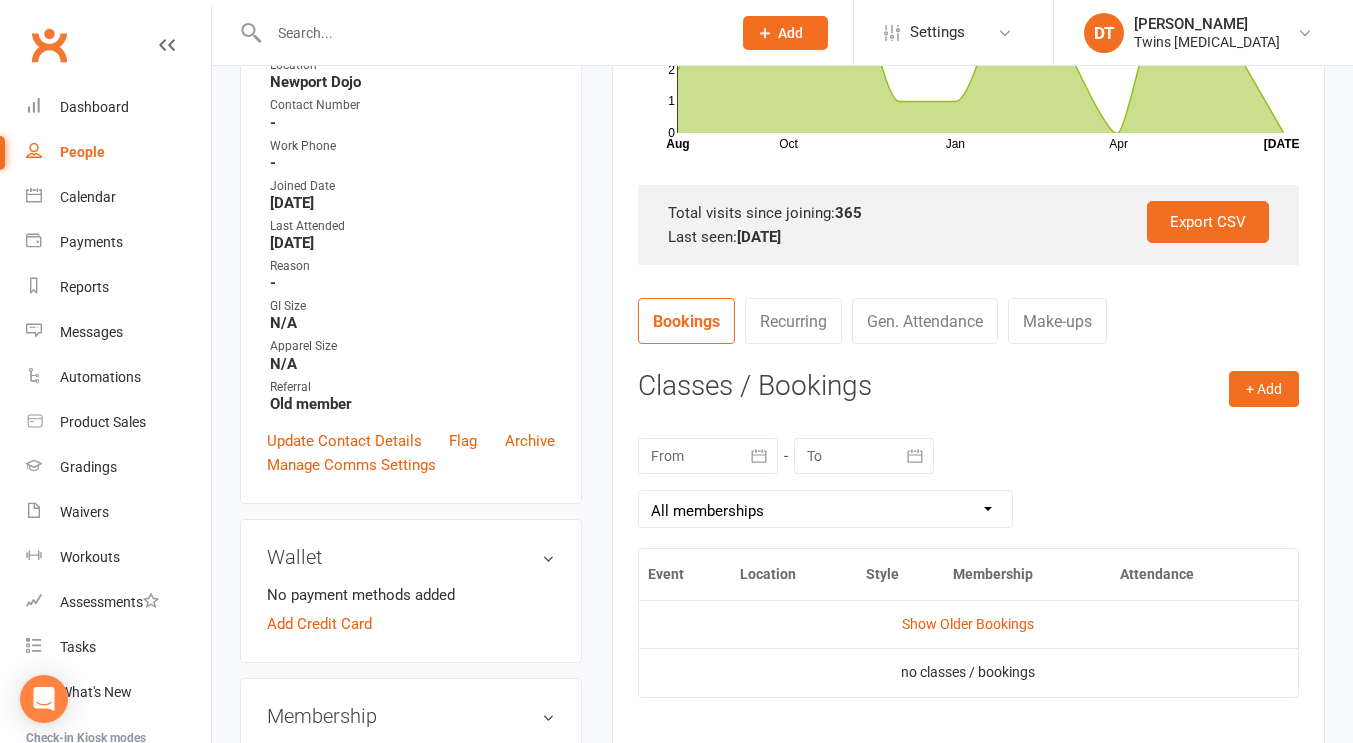 scroll, scrollTop: 539, scrollLeft: 0, axis: vertical 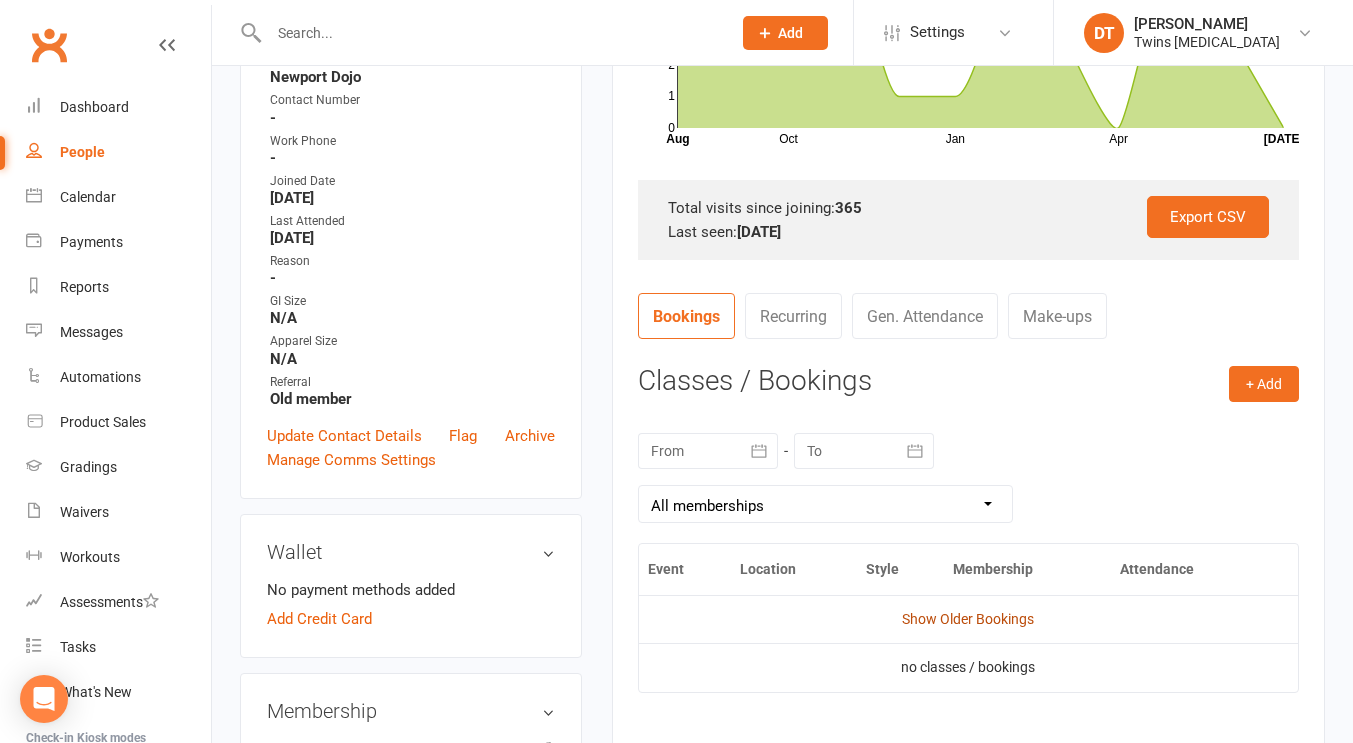 click on "Show Older Bookings" at bounding box center [968, 619] 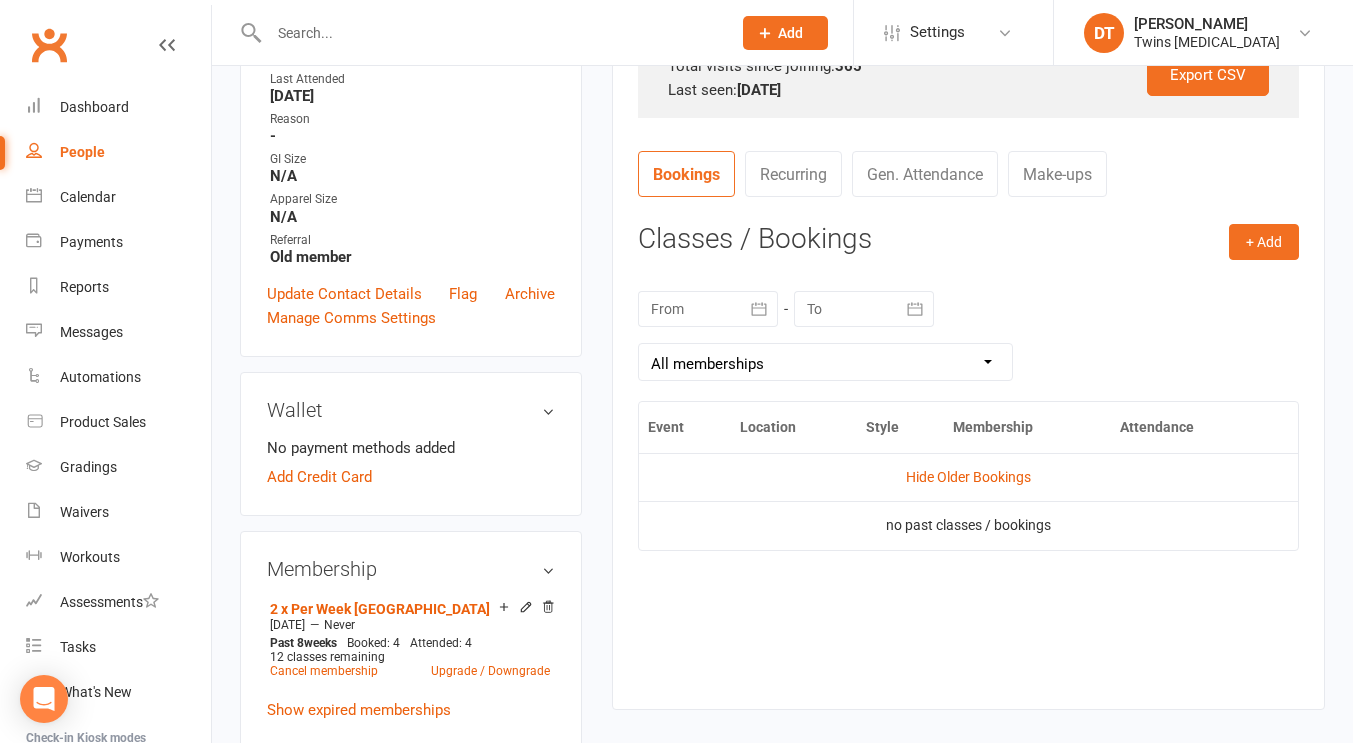 scroll, scrollTop: 683, scrollLeft: 0, axis: vertical 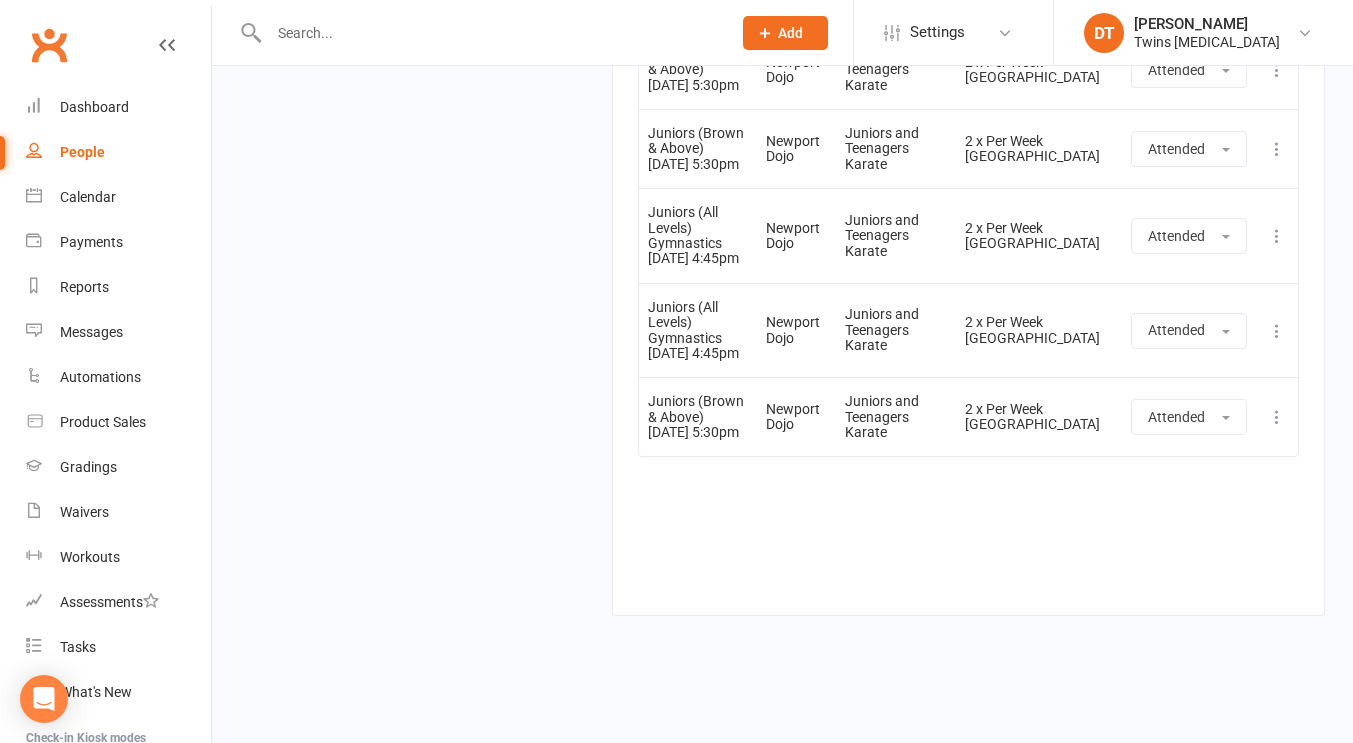 click on "Juniors and Teenagers Karate and Adults Karate" at bounding box center (896, -2581) 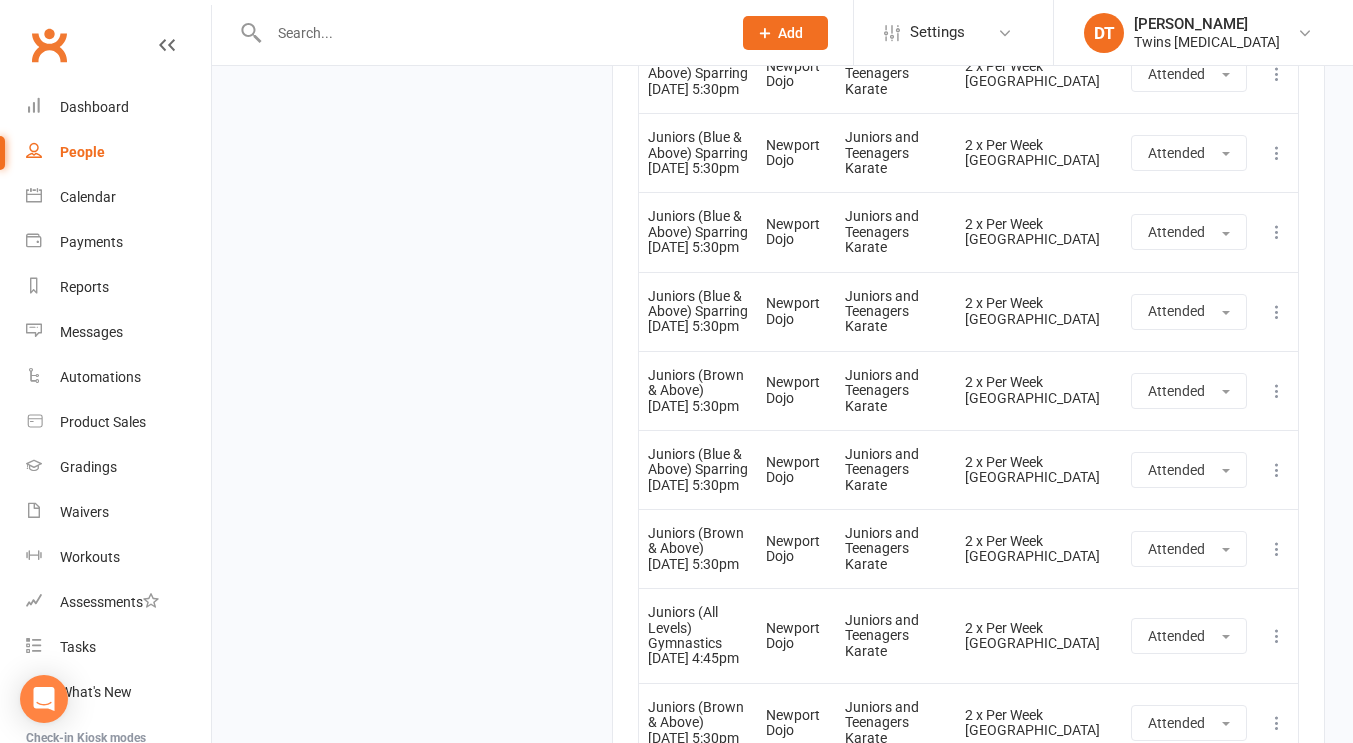 scroll, scrollTop: 30248, scrollLeft: 0, axis: vertical 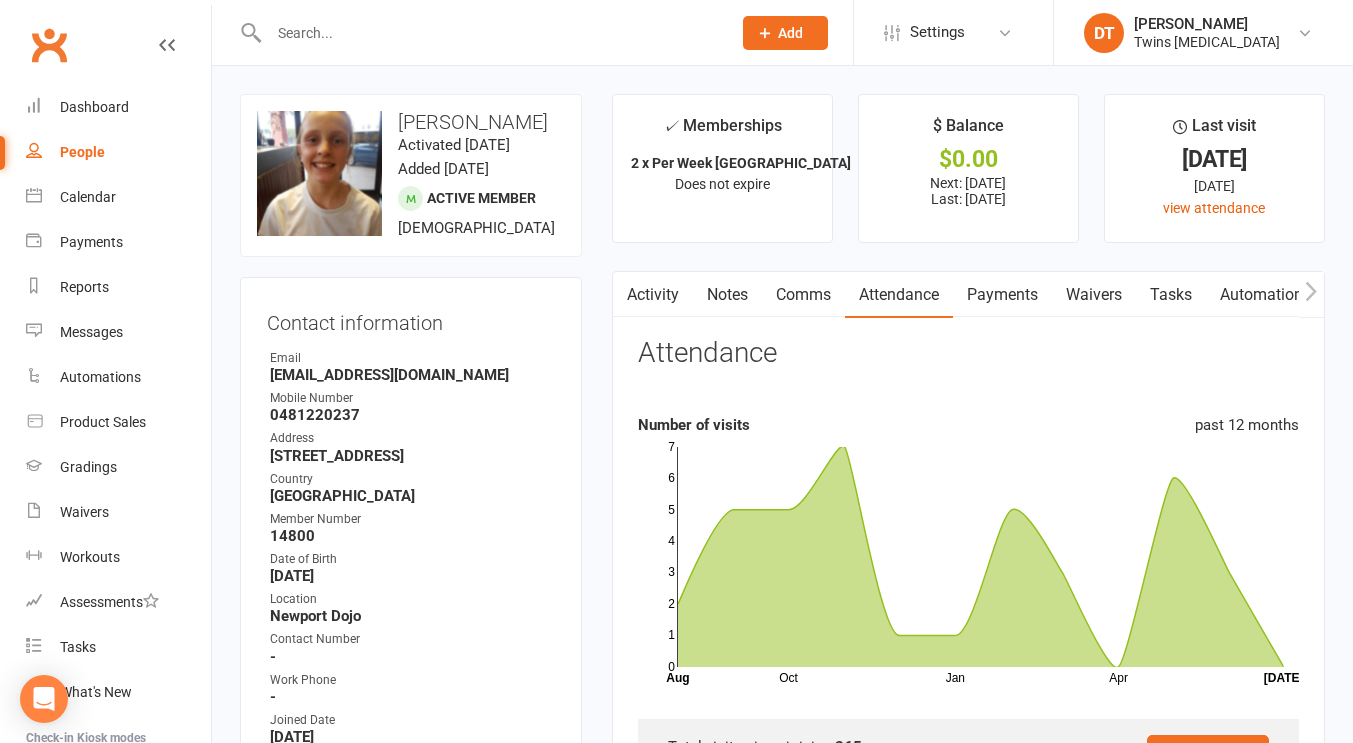 click on "Comms" at bounding box center [803, 295] 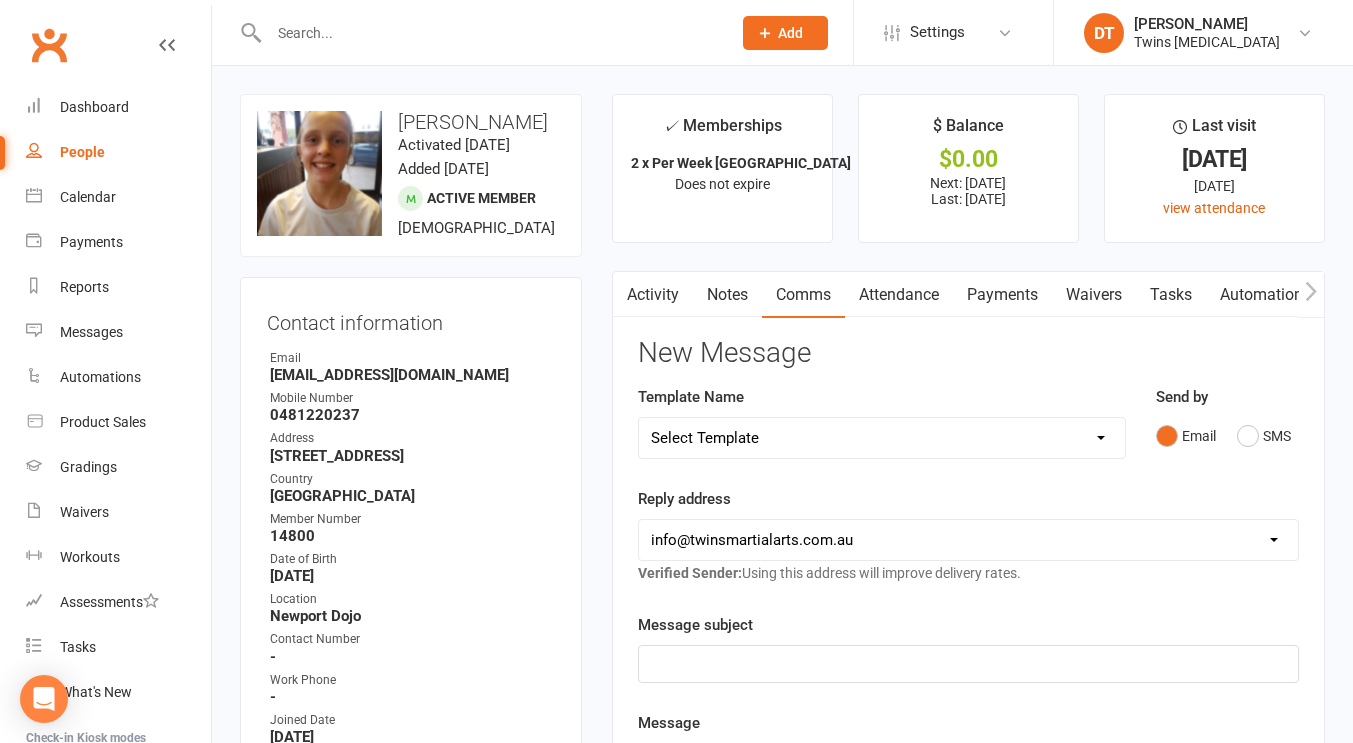 click on "Activity" at bounding box center (653, 295) 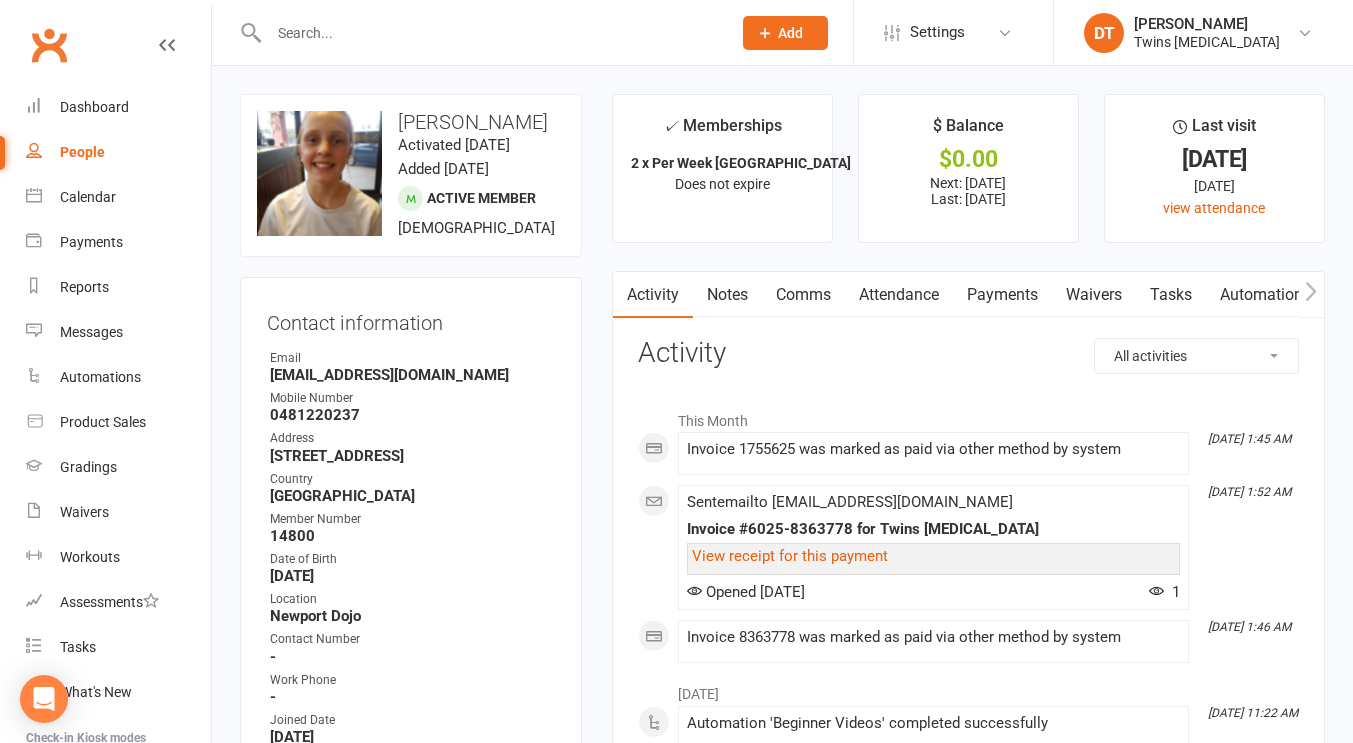 click on "upload photo change photo [PERSON_NAME] Activated [DATE] Added [DATE]   Active member [DEMOGRAPHIC_DATA]  Contact information Owner   Email  [EMAIL_ADDRESS][DOMAIN_NAME]
Mobile Number  [PHONE_NUMBER]
Address  [STREET_ADDRESS]
Member Number  14800
Date of Birth  [DEMOGRAPHIC_DATA]
Location  [GEOGRAPHIC_DATA] Dojo
Contact Number  -
Work Phone  -
Joined Date  [DATE]
Last Attended  [DATE]
Reason  -
GI Size  N/A
Apparel Size  N/A
Referral  Old member
Update Contact Details Flag Archive Manage Comms Settings
Wallet No payment methods added
Add Credit Card
Membership      2 x Per Week [GEOGRAPHIC_DATA] [DATE] — Never Past 8  weeks Booked: 4 Attended: 4 12 classes remaining    Cancel membership Upgrade / Downgrade Show expired memberships Add new membership
Family Members  No relationships found. Add link to existing contact  Add link to new contact
Suspensions  Show previous suspensions Add new suspension
Email / SMS Subscriptions  edit No
No" at bounding box center [411, 1305] 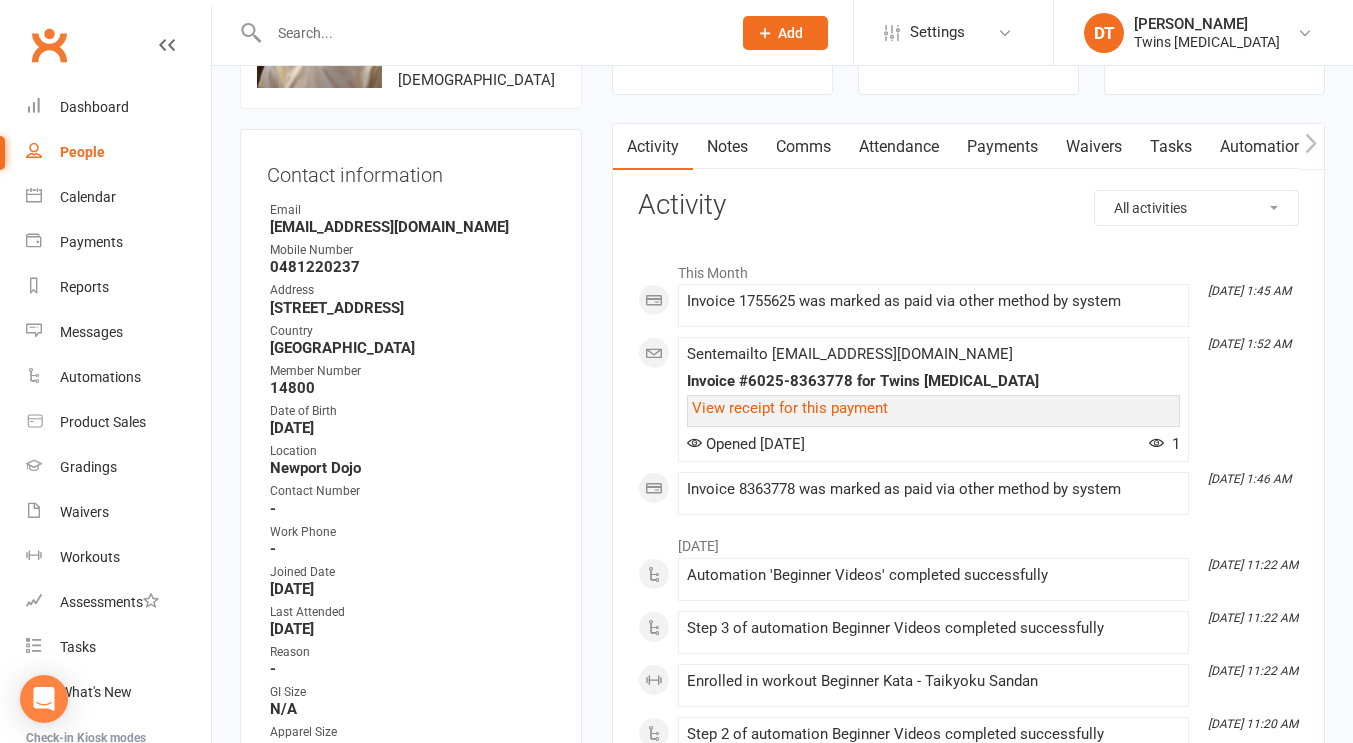 scroll, scrollTop: 0, scrollLeft: 0, axis: both 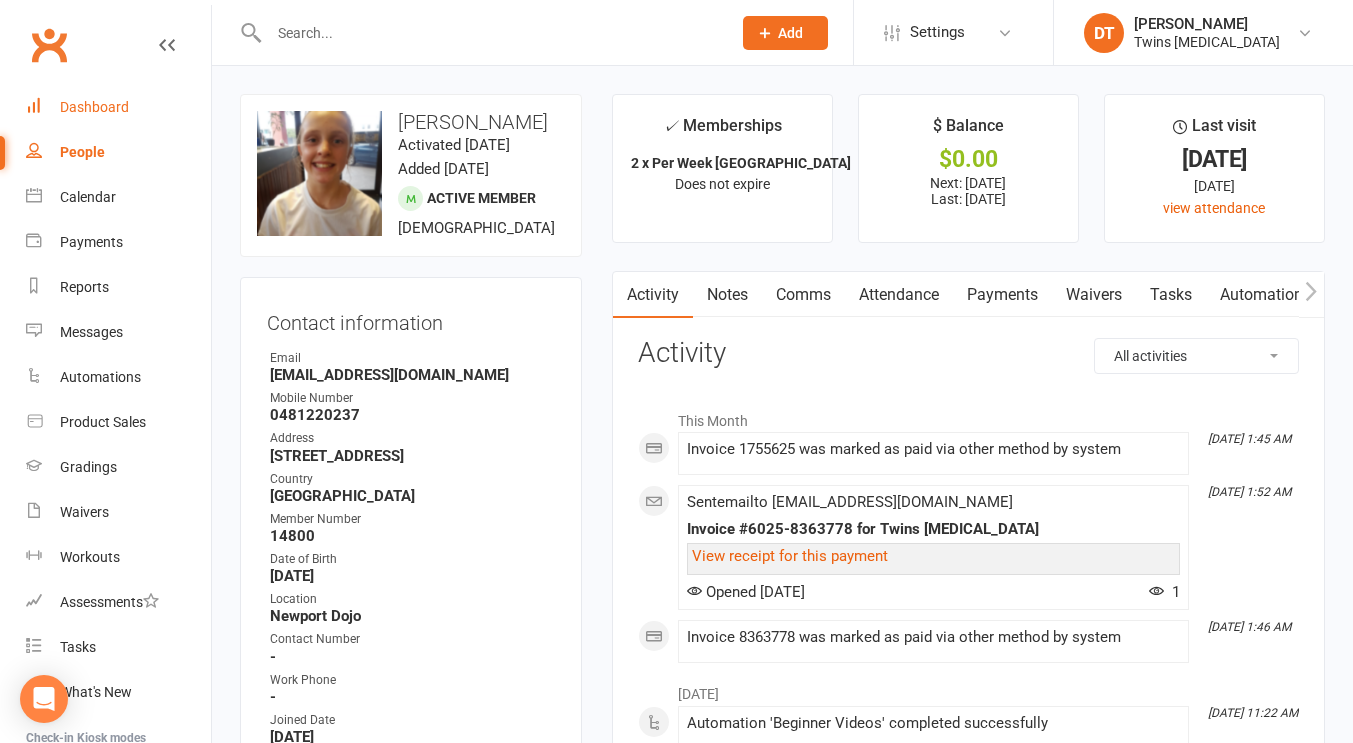 click on "Dashboard" at bounding box center [94, 107] 